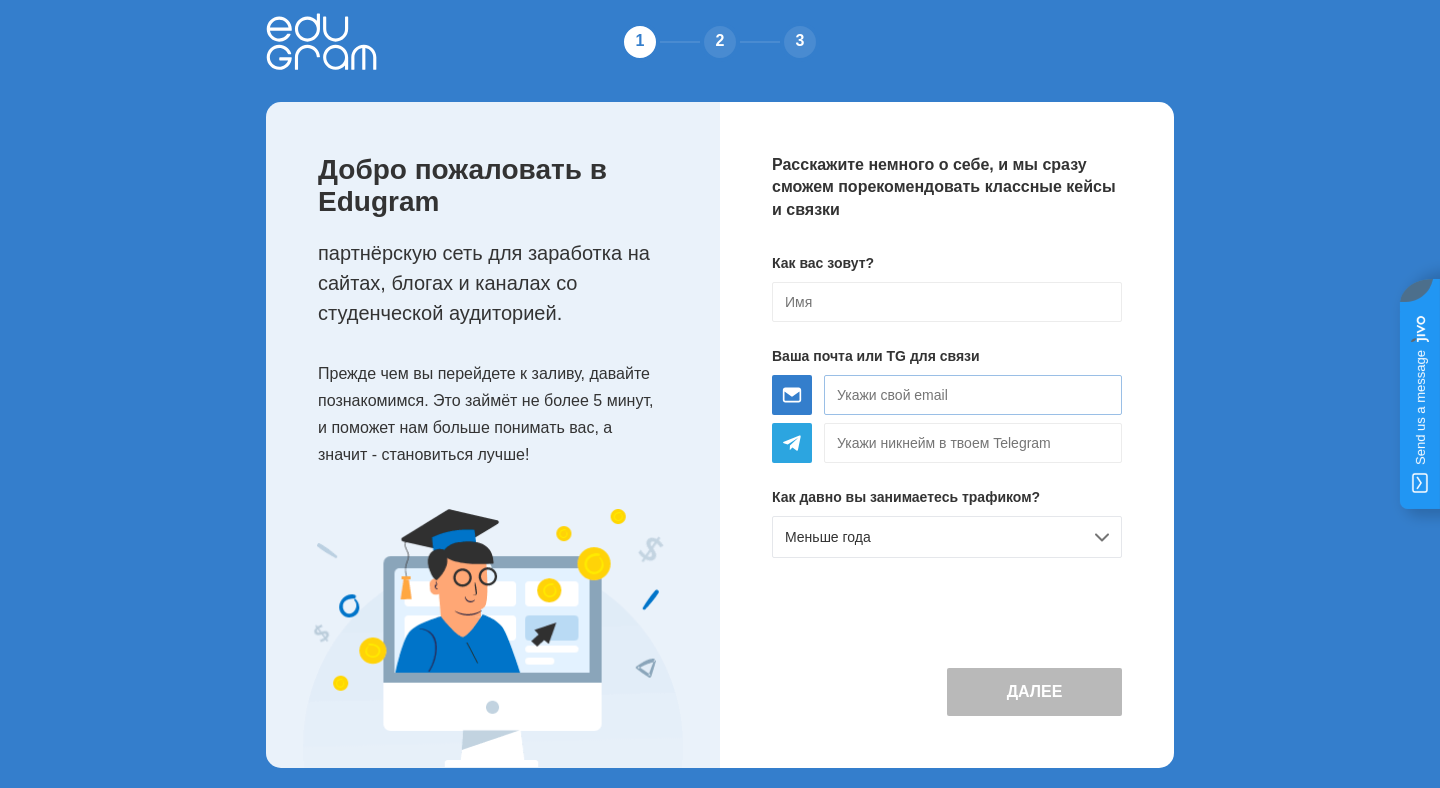 scroll, scrollTop: 21, scrollLeft: 0, axis: vertical 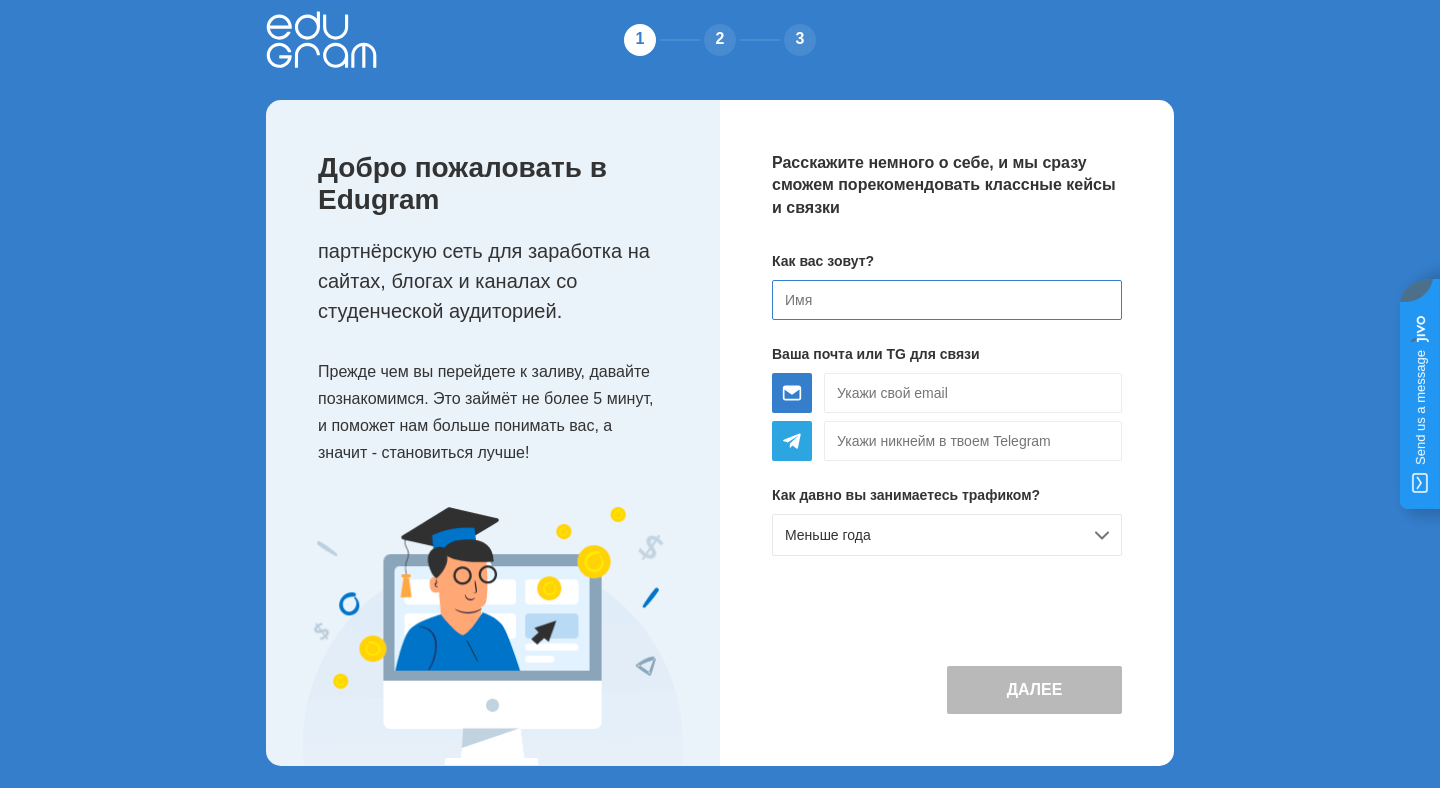 click at bounding box center (947, 300) 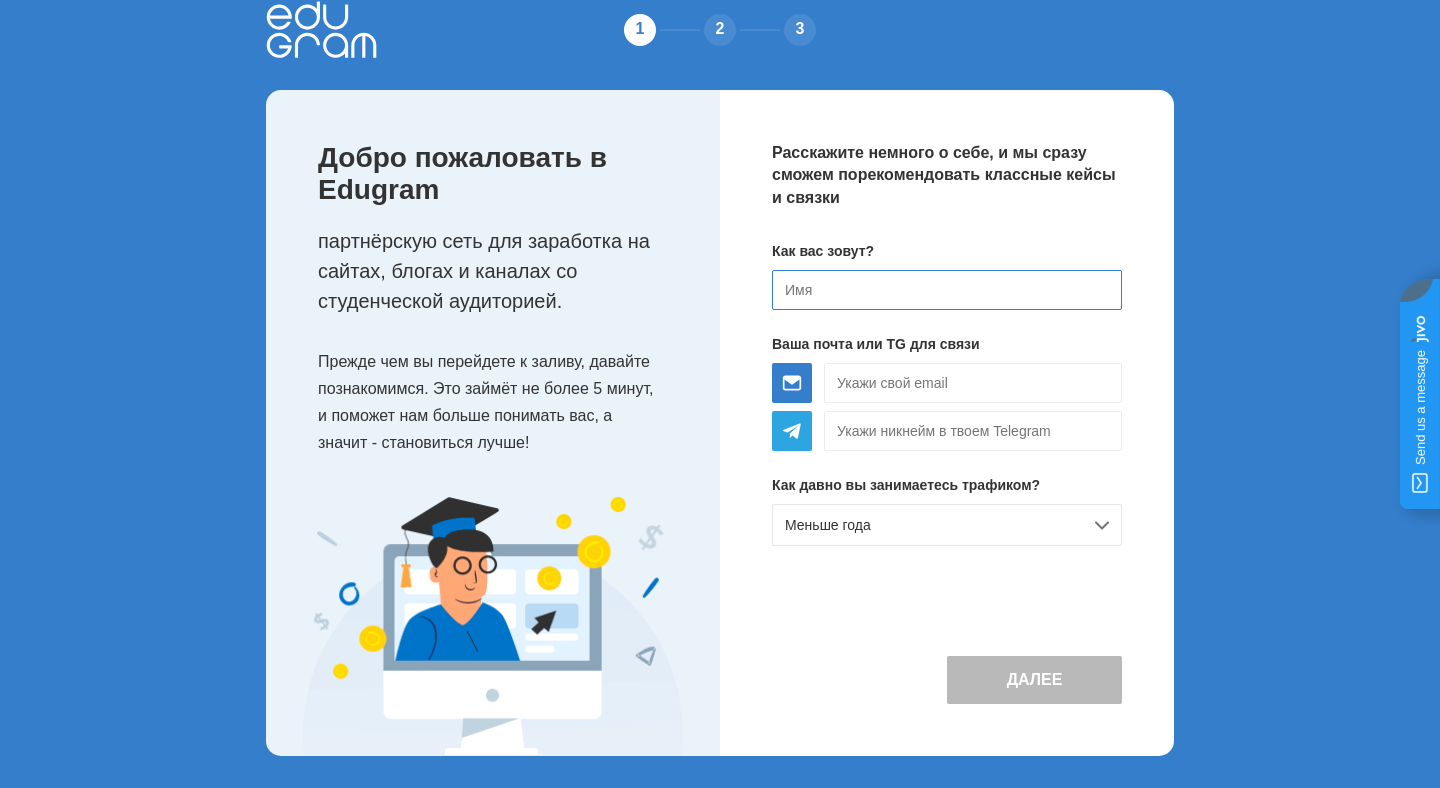 scroll, scrollTop: 42, scrollLeft: 0, axis: vertical 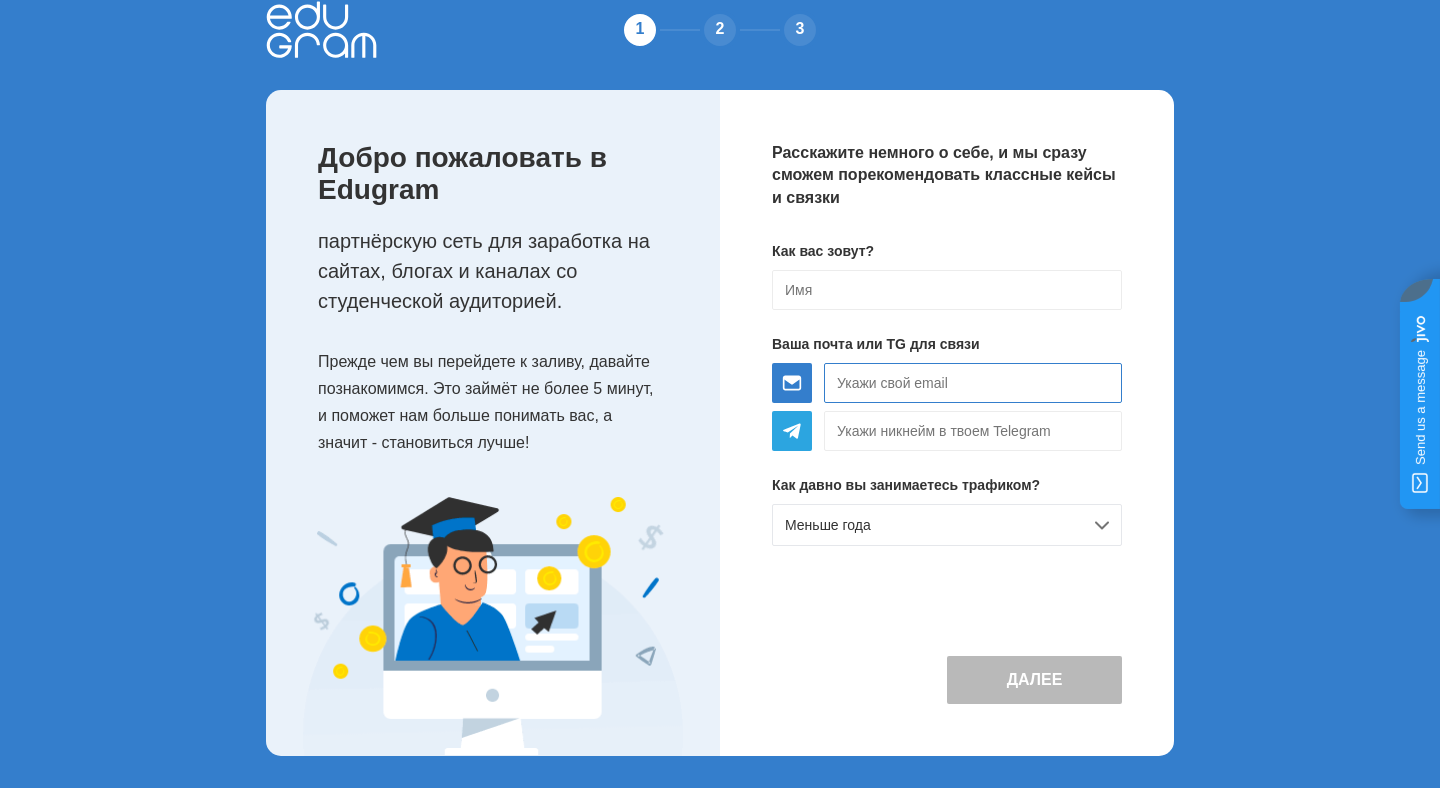 click at bounding box center (973, 383) 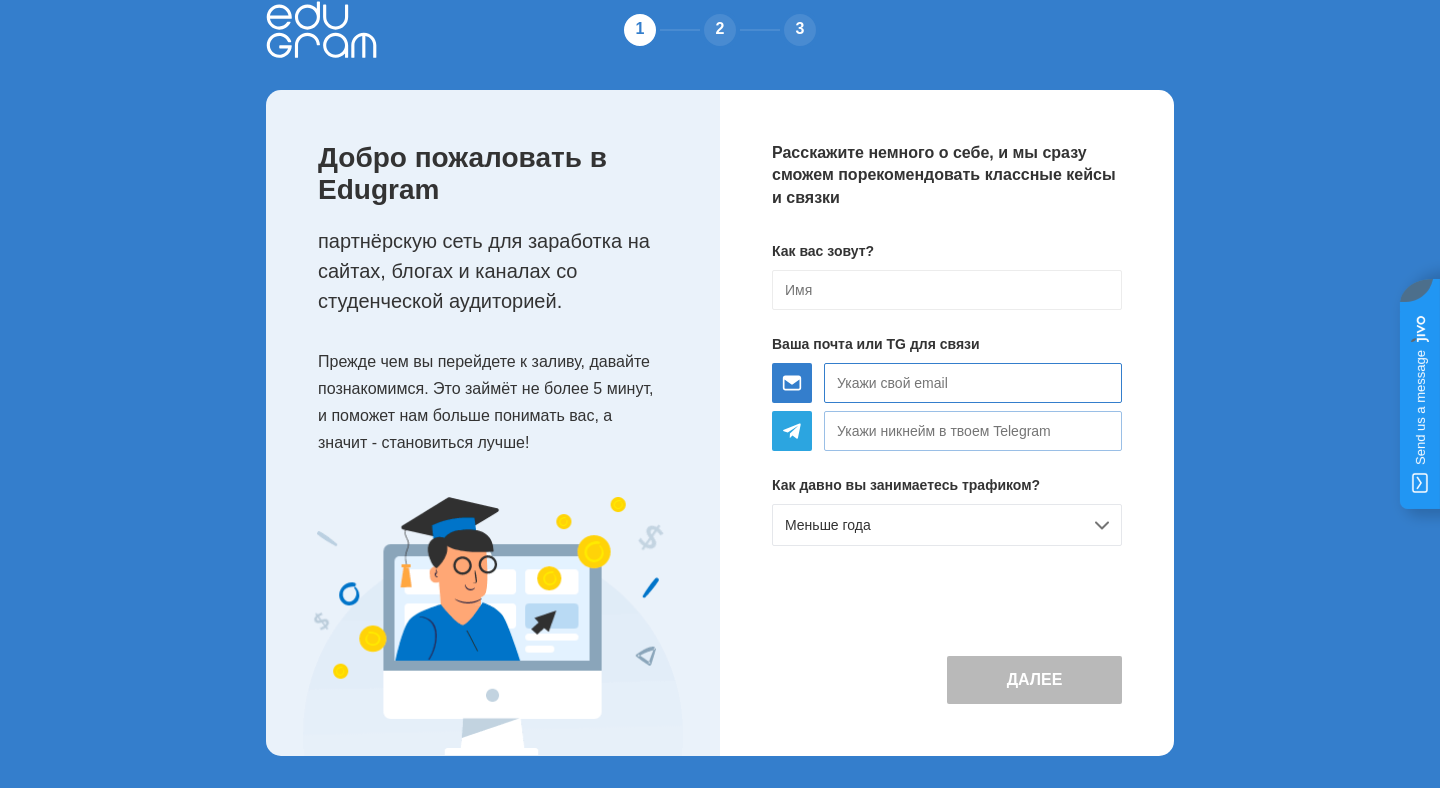 type on "alexgalich8@gmail.com" 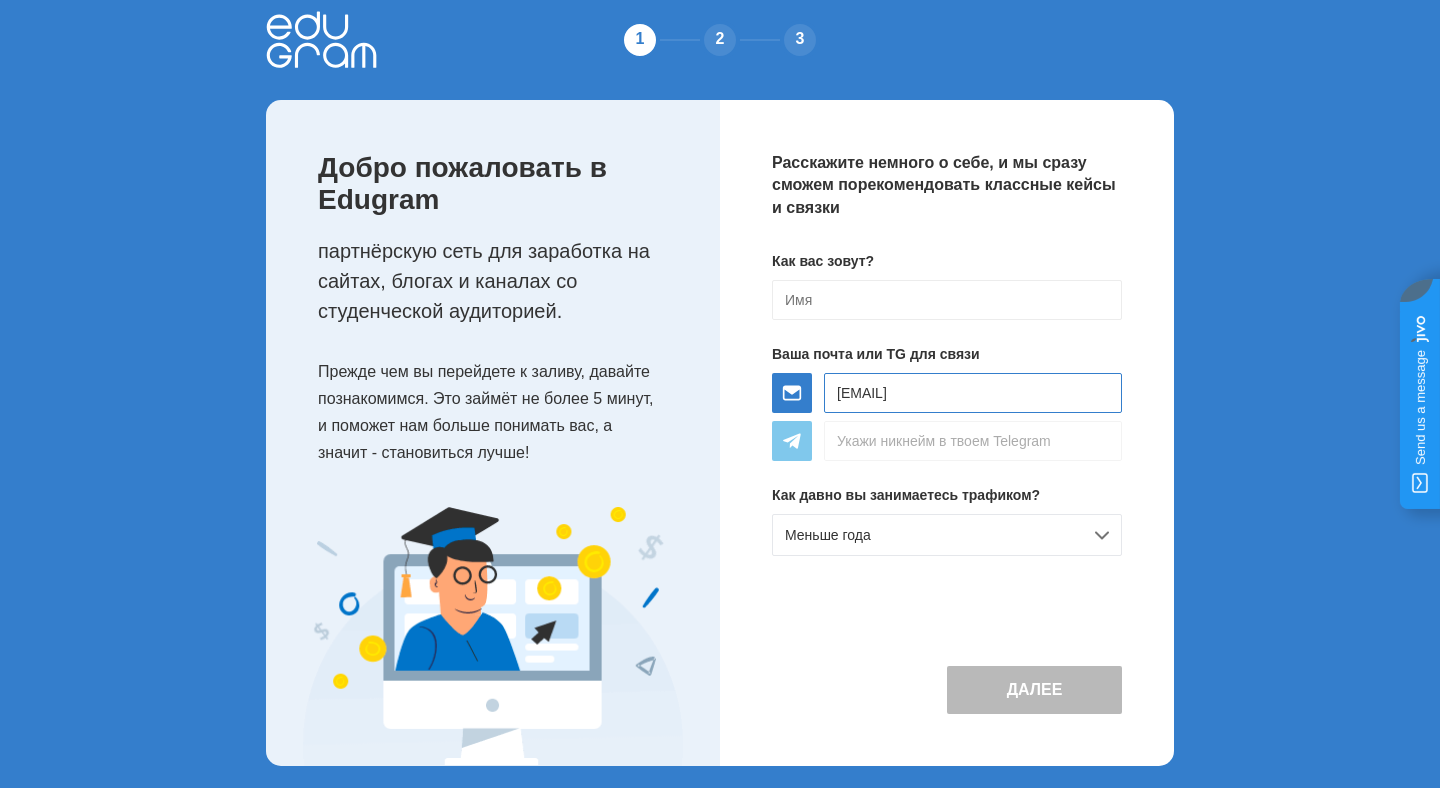 scroll, scrollTop: 0, scrollLeft: 0, axis: both 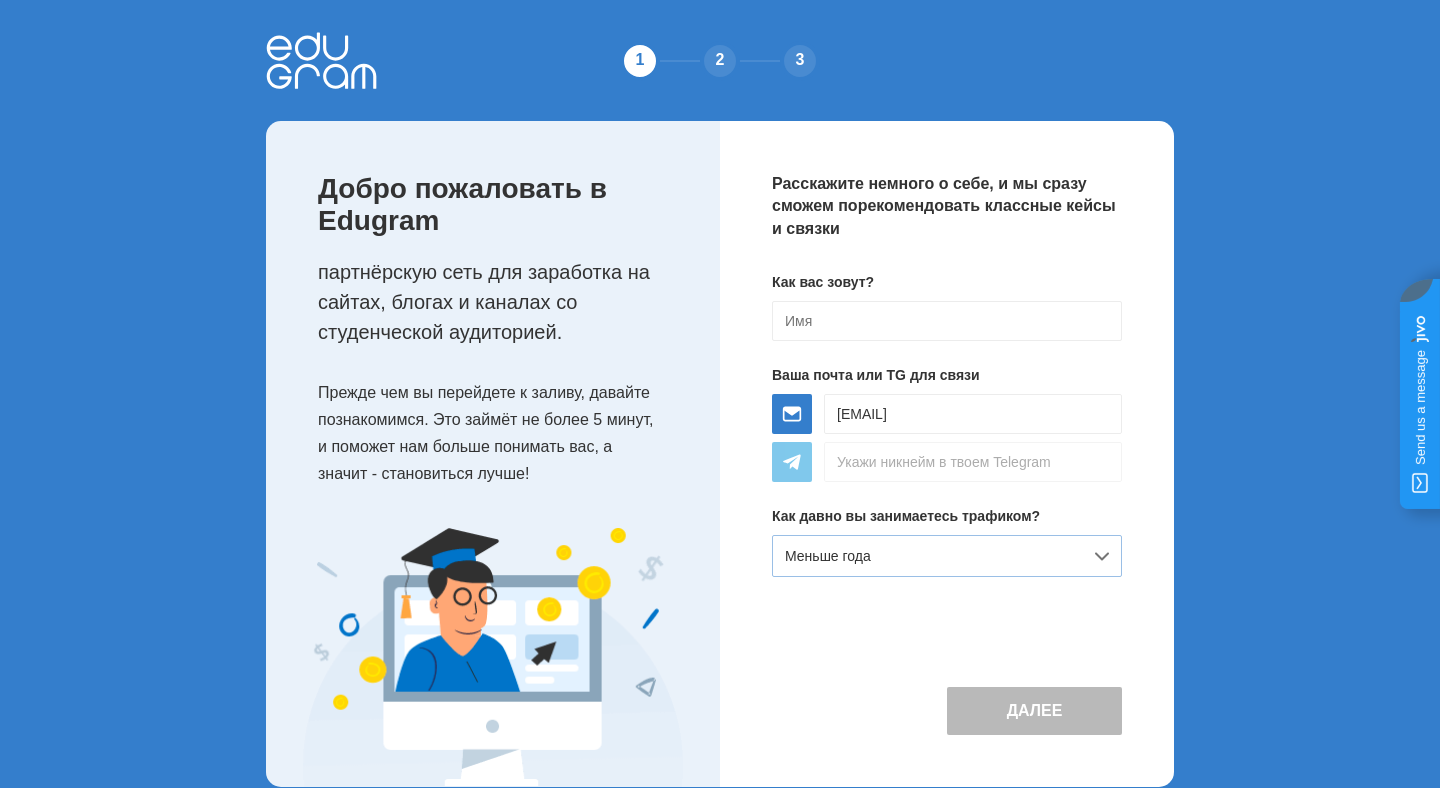 click on "Меньше года" at bounding box center (947, 556) 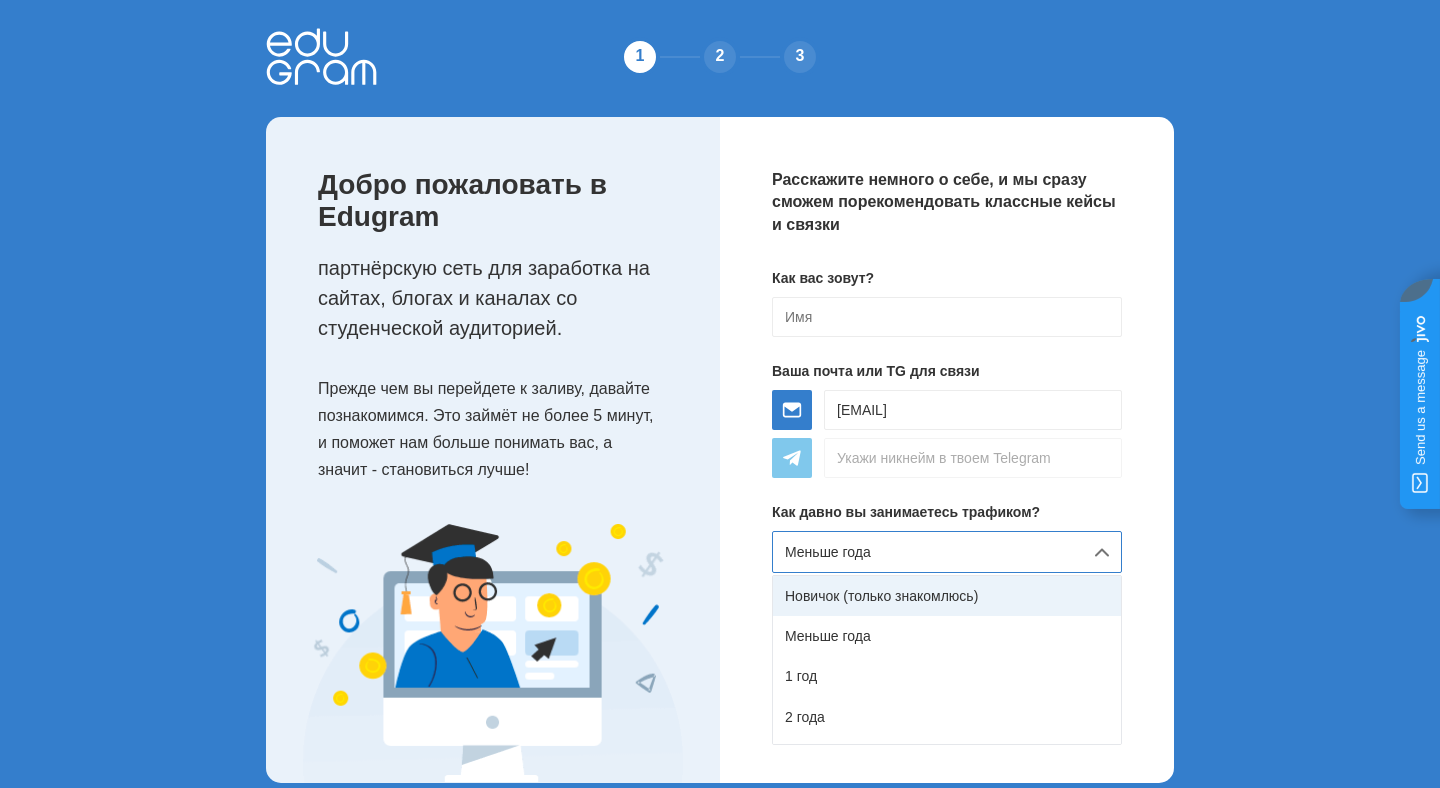scroll, scrollTop: 8, scrollLeft: 0, axis: vertical 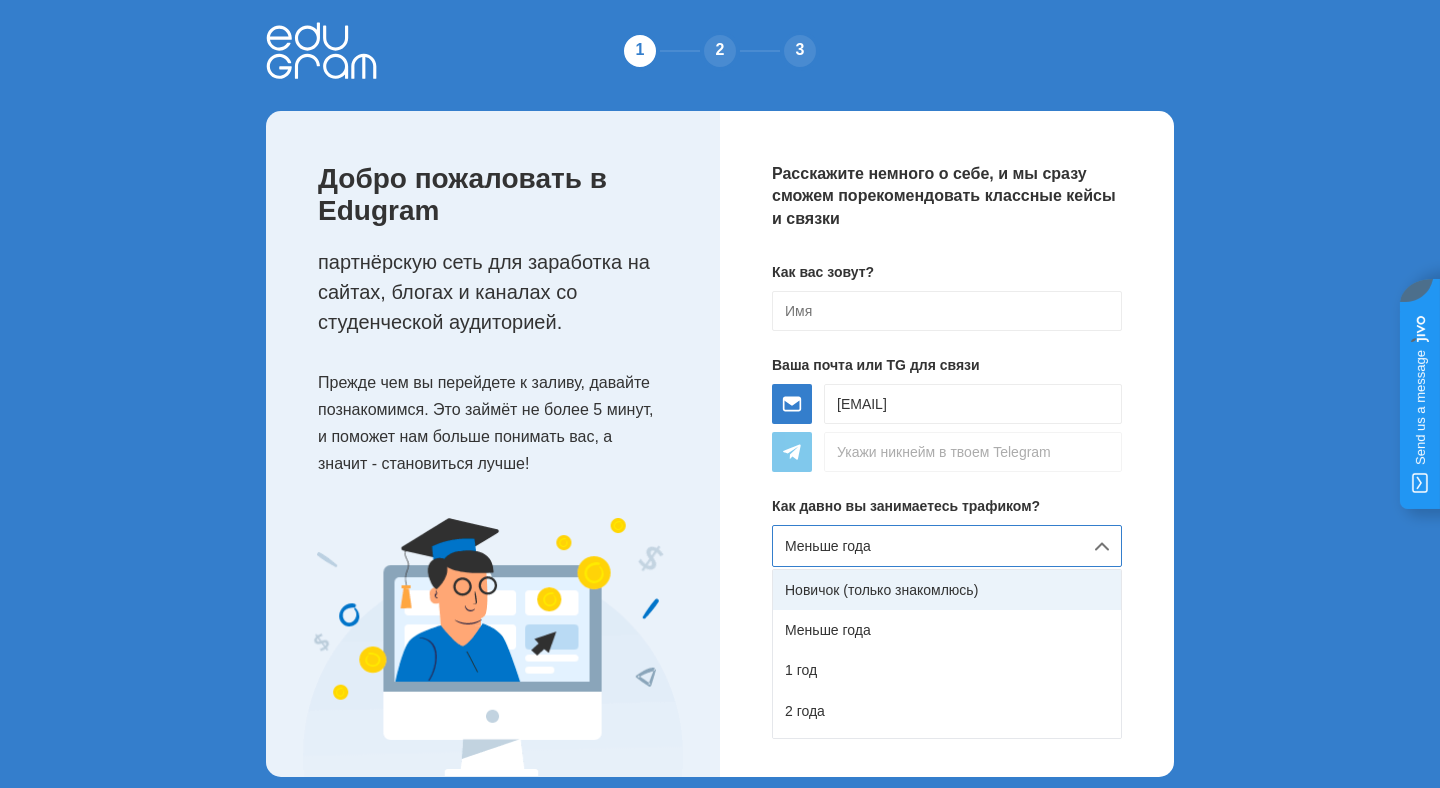click on "Новичок (только знакомлюсь)" at bounding box center (947, 590) 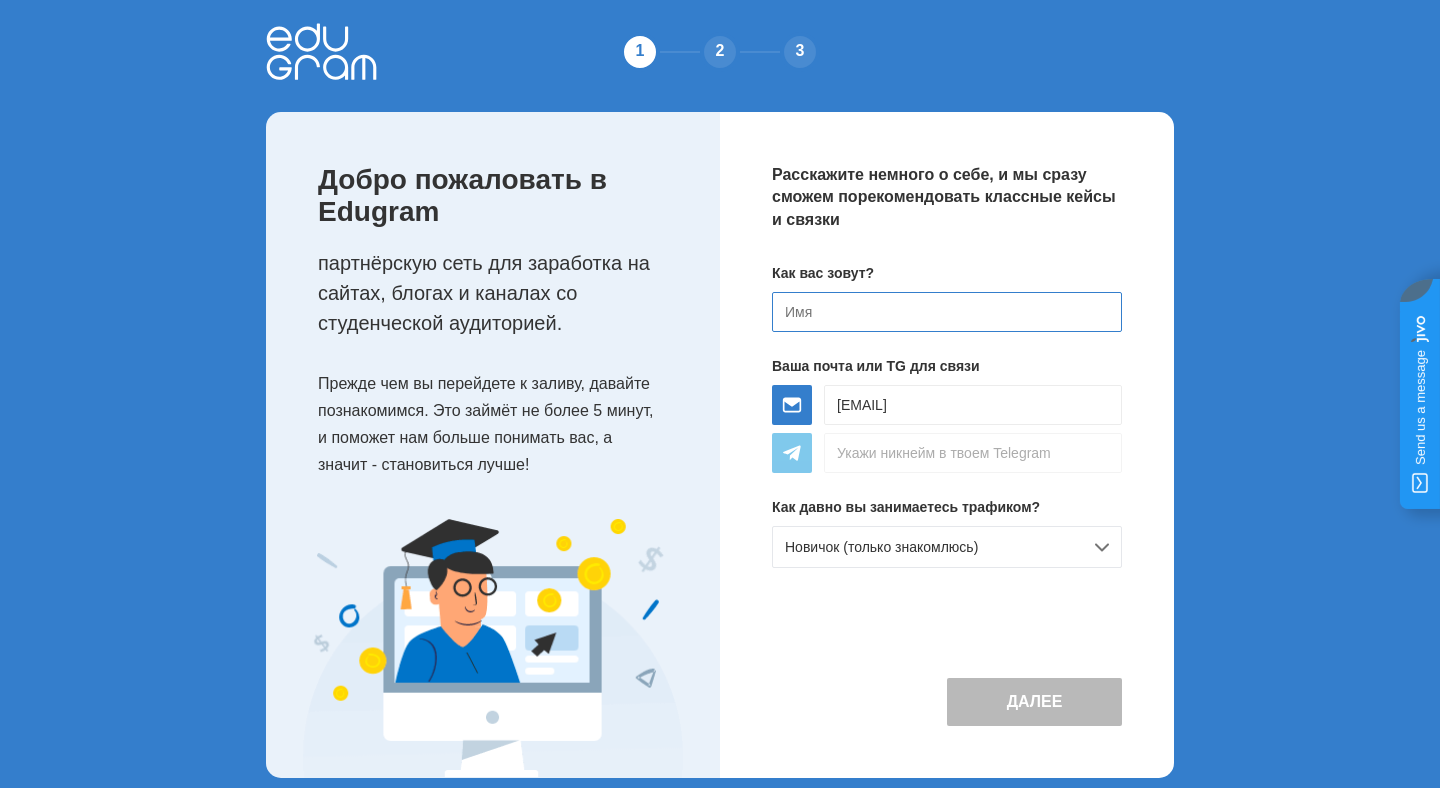 click at bounding box center [947, 312] 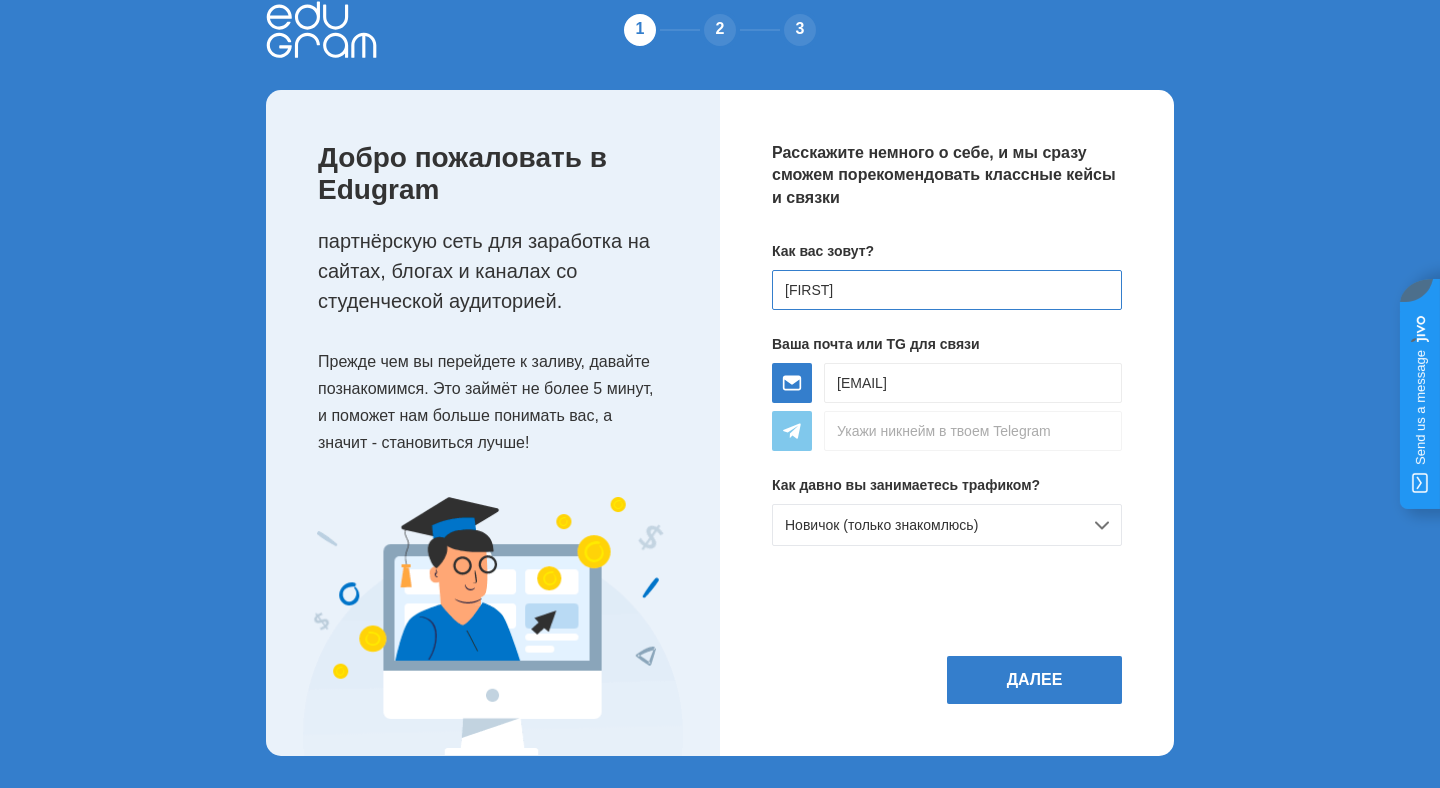 scroll, scrollTop: 40, scrollLeft: 0, axis: vertical 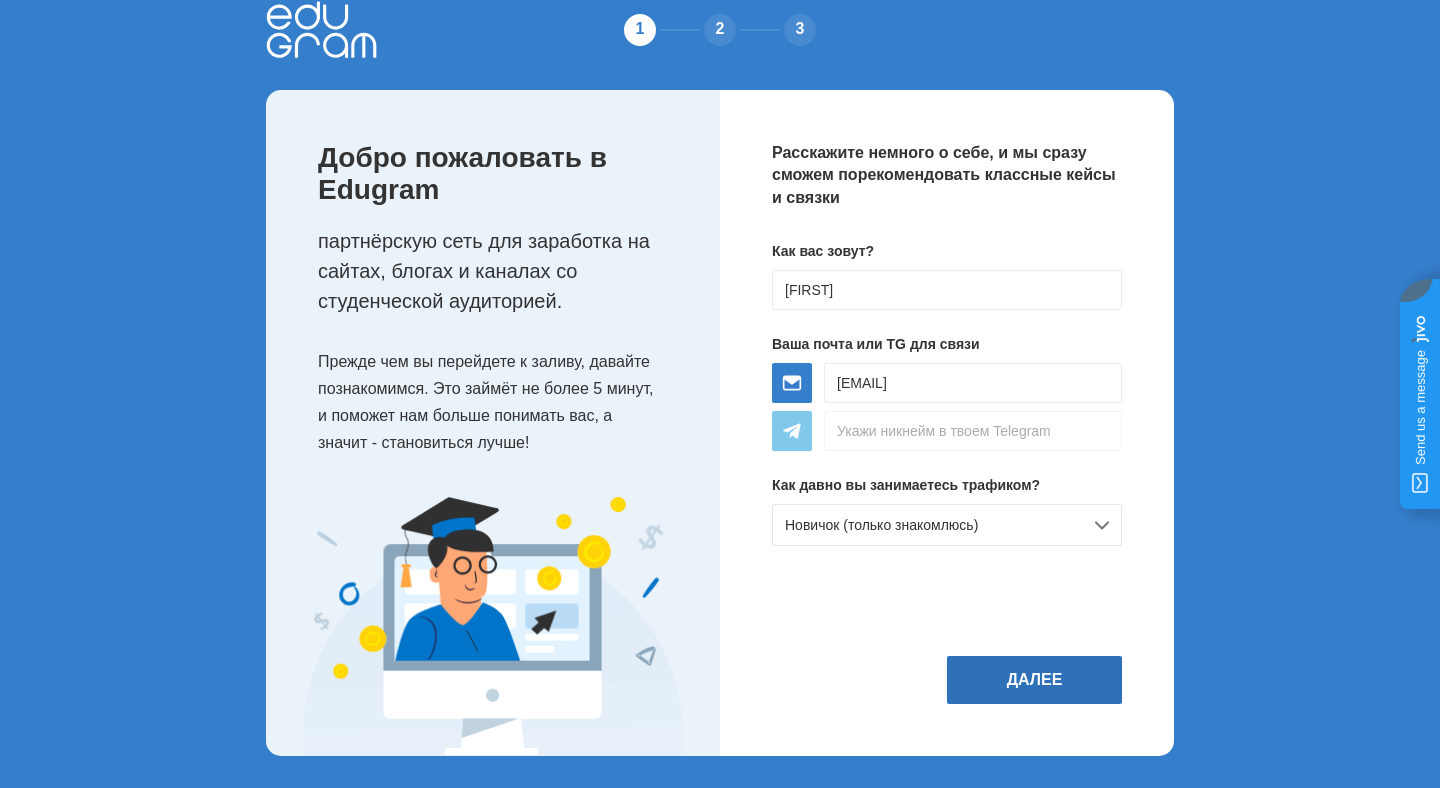 click on "Далее" at bounding box center (1034, 680) 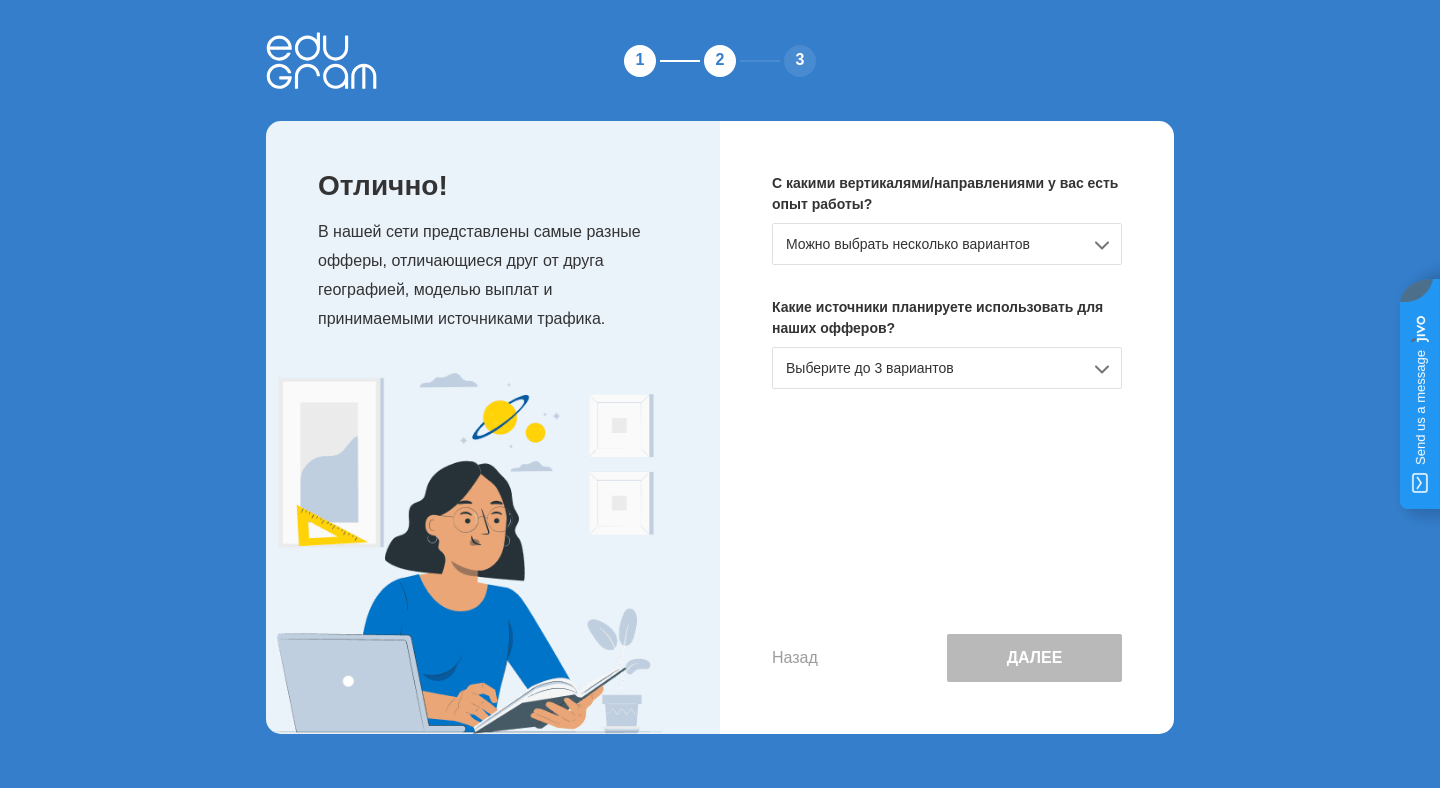 click on "Можно выбрать несколько вариантов" at bounding box center (947, 244) 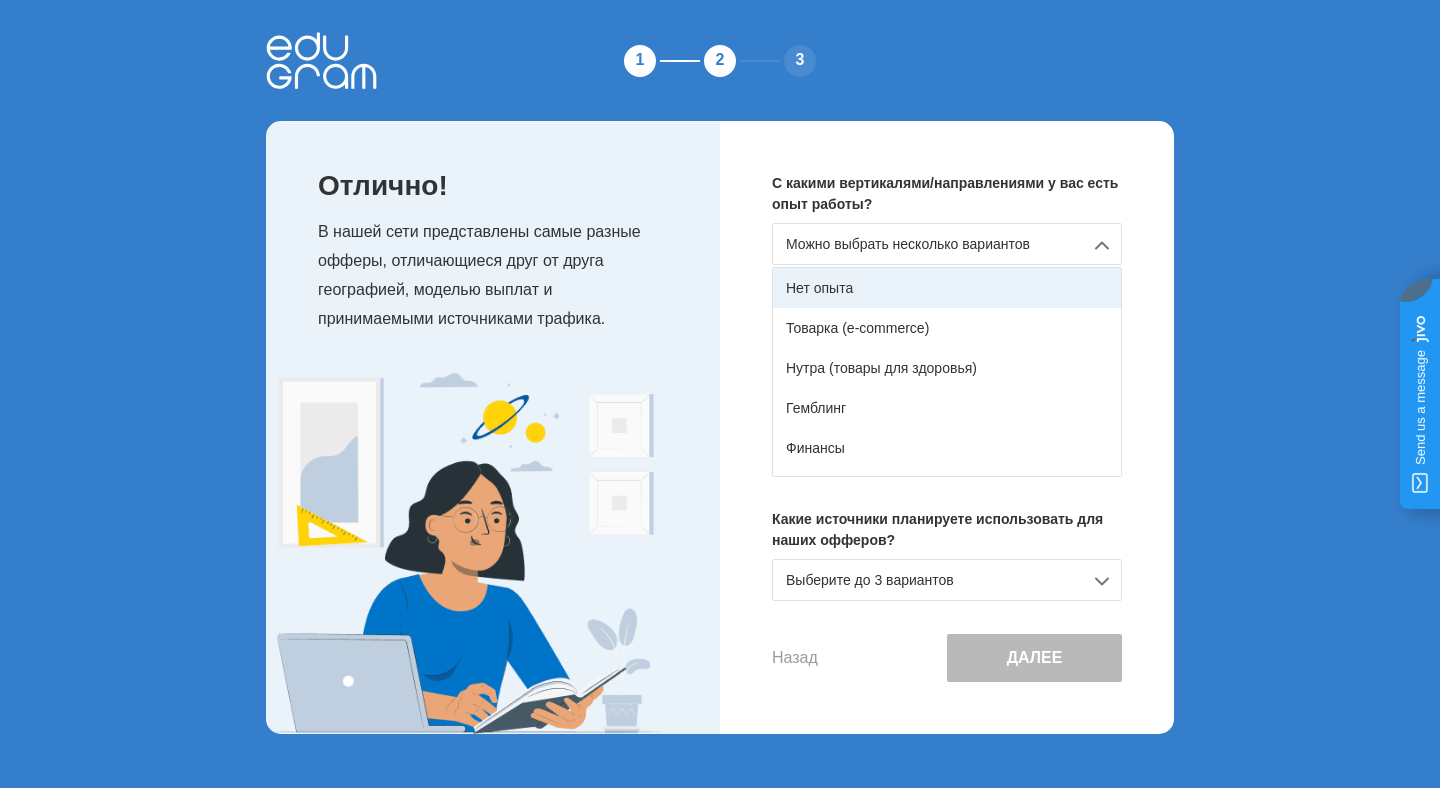 click on "Нет опыта" at bounding box center (947, 288) 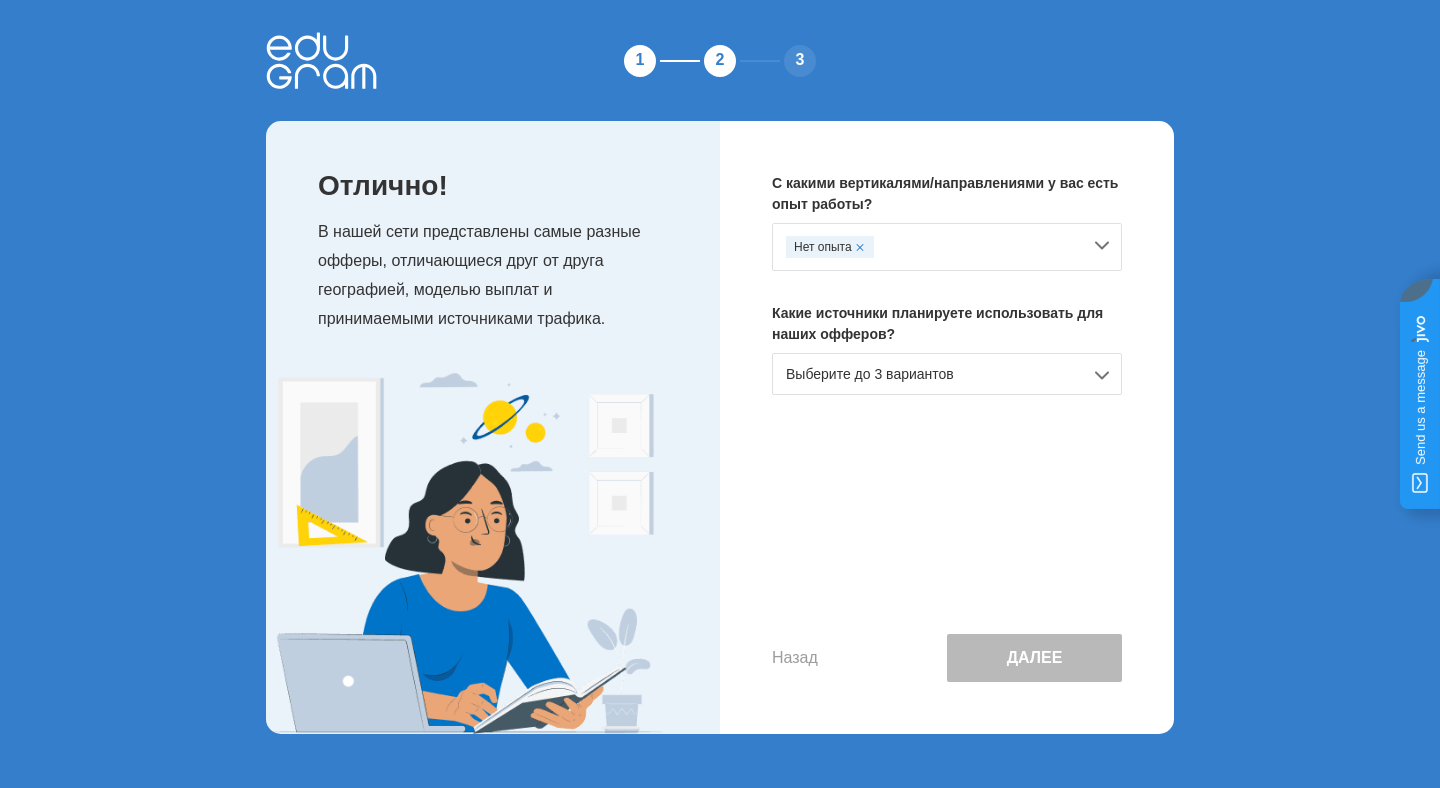 click on "Выберите до 3 вариантов" at bounding box center [947, 374] 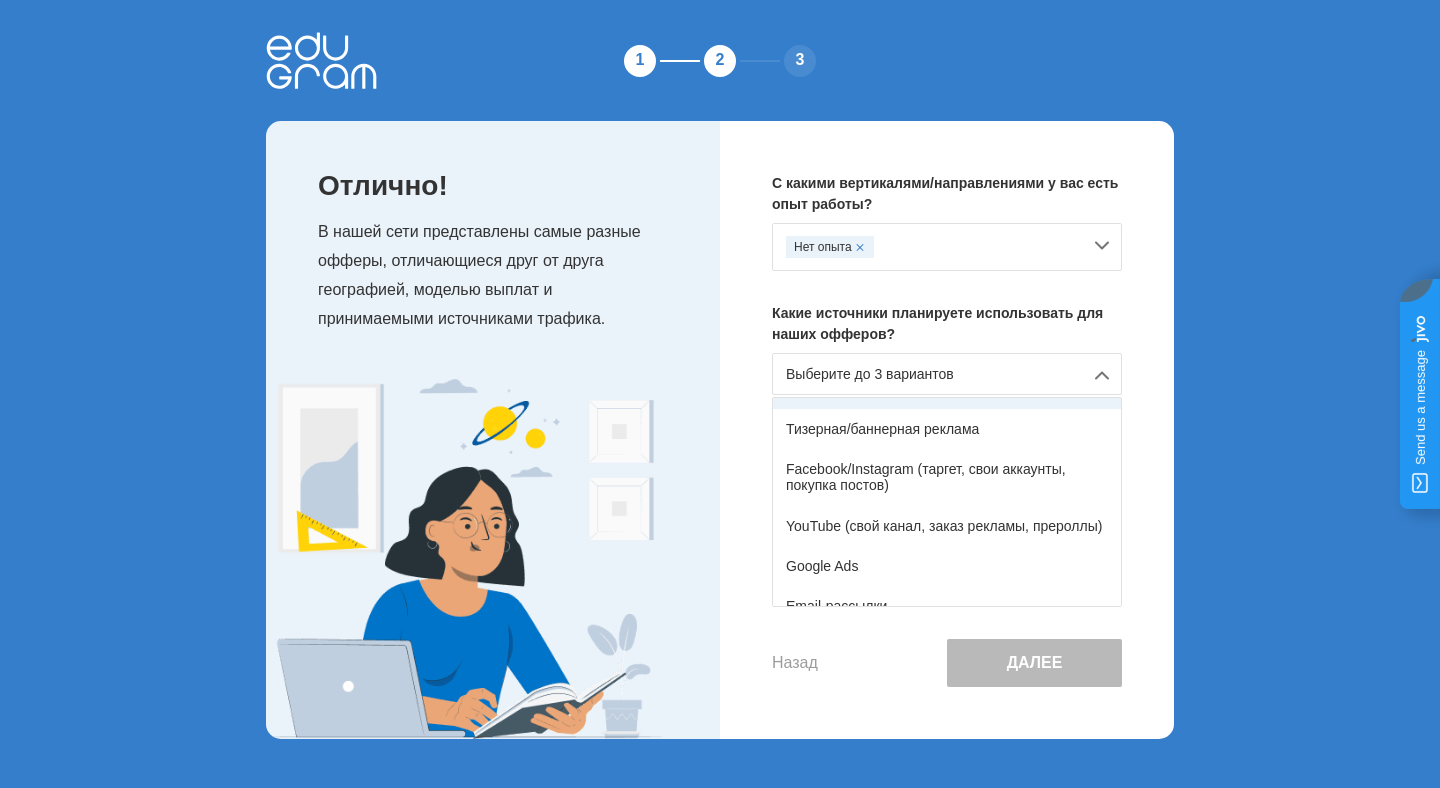 scroll, scrollTop: 71, scrollLeft: 0, axis: vertical 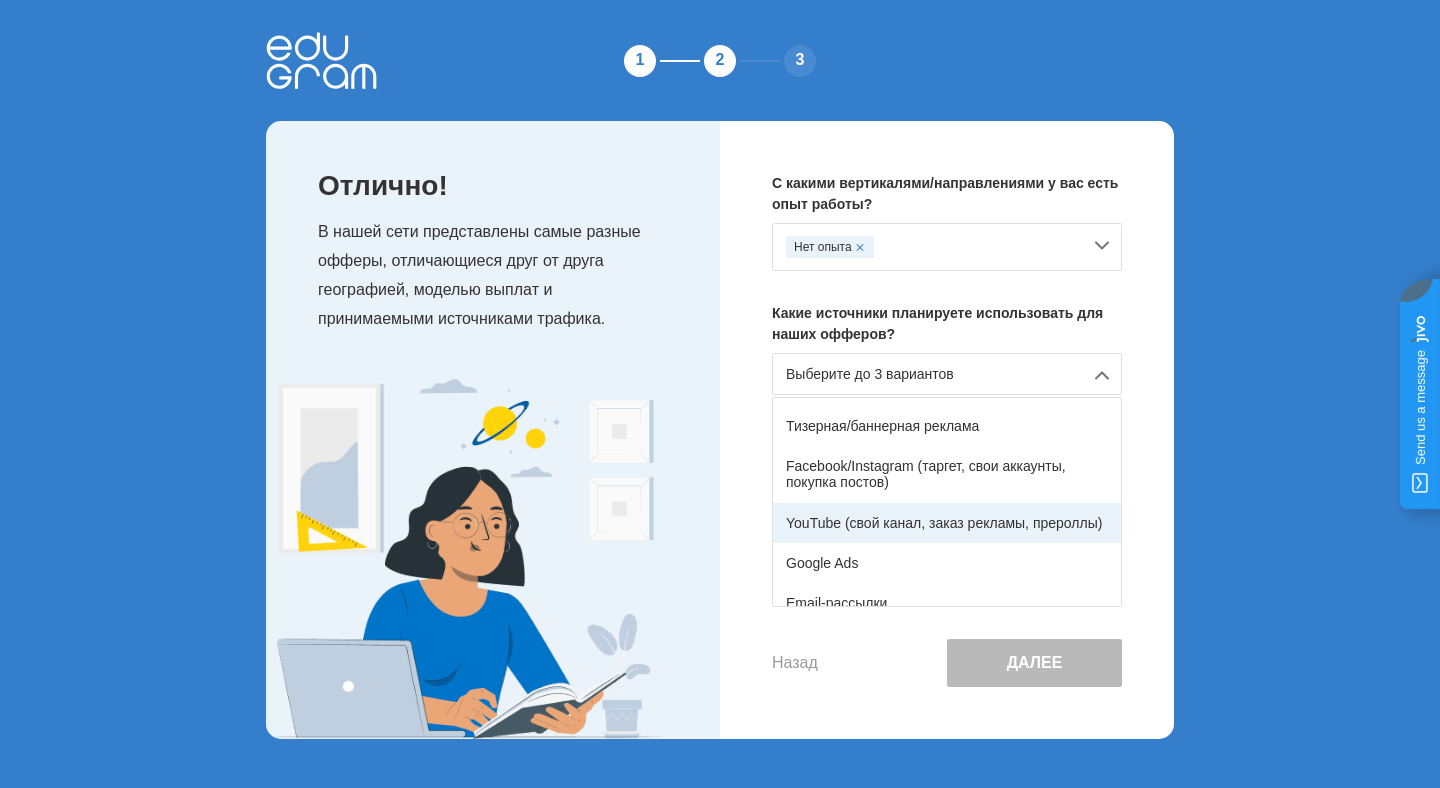click on "YouTube (свой канал, заказ рекламы, прероллы)" at bounding box center (947, 523) 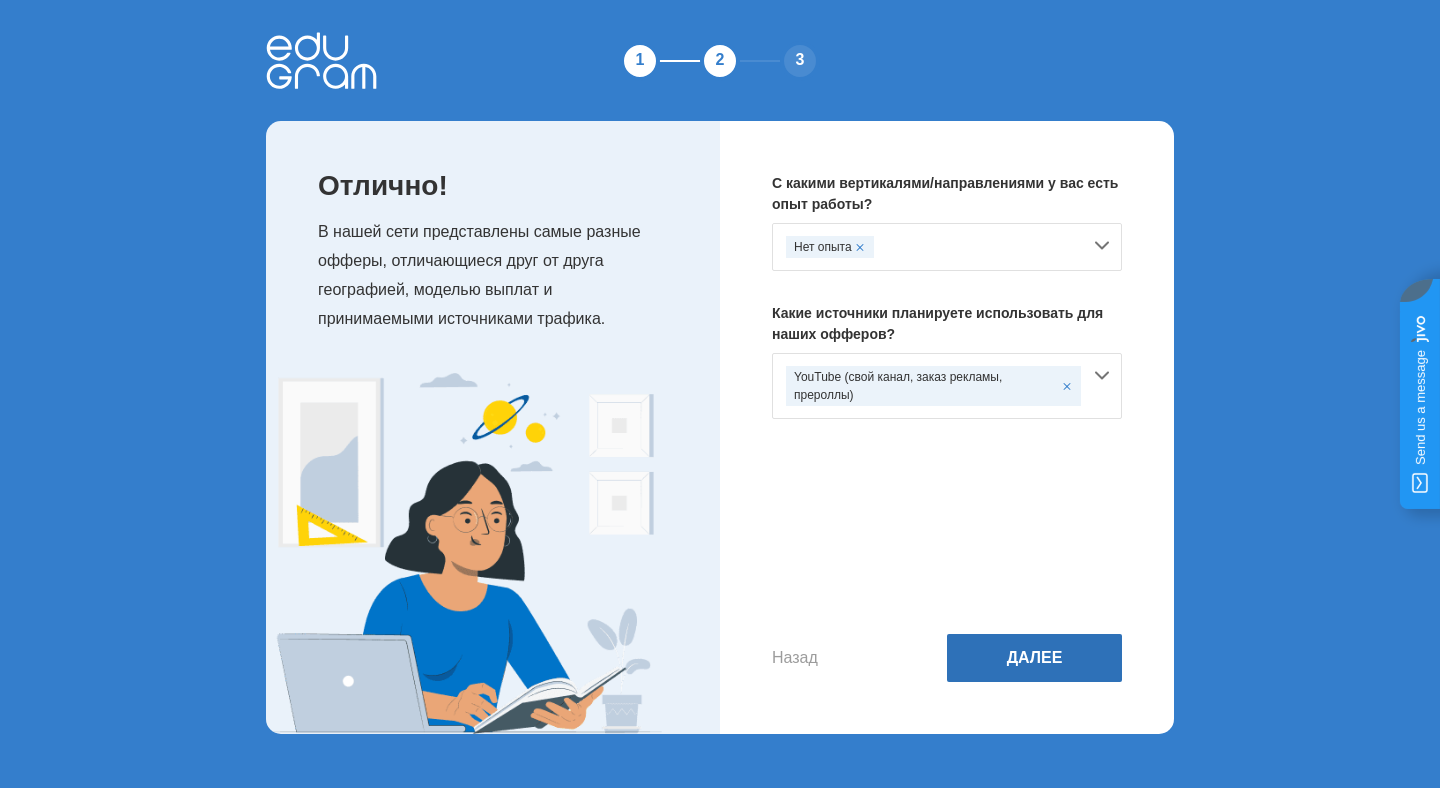 click on "Далее" at bounding box center [1034, 658] 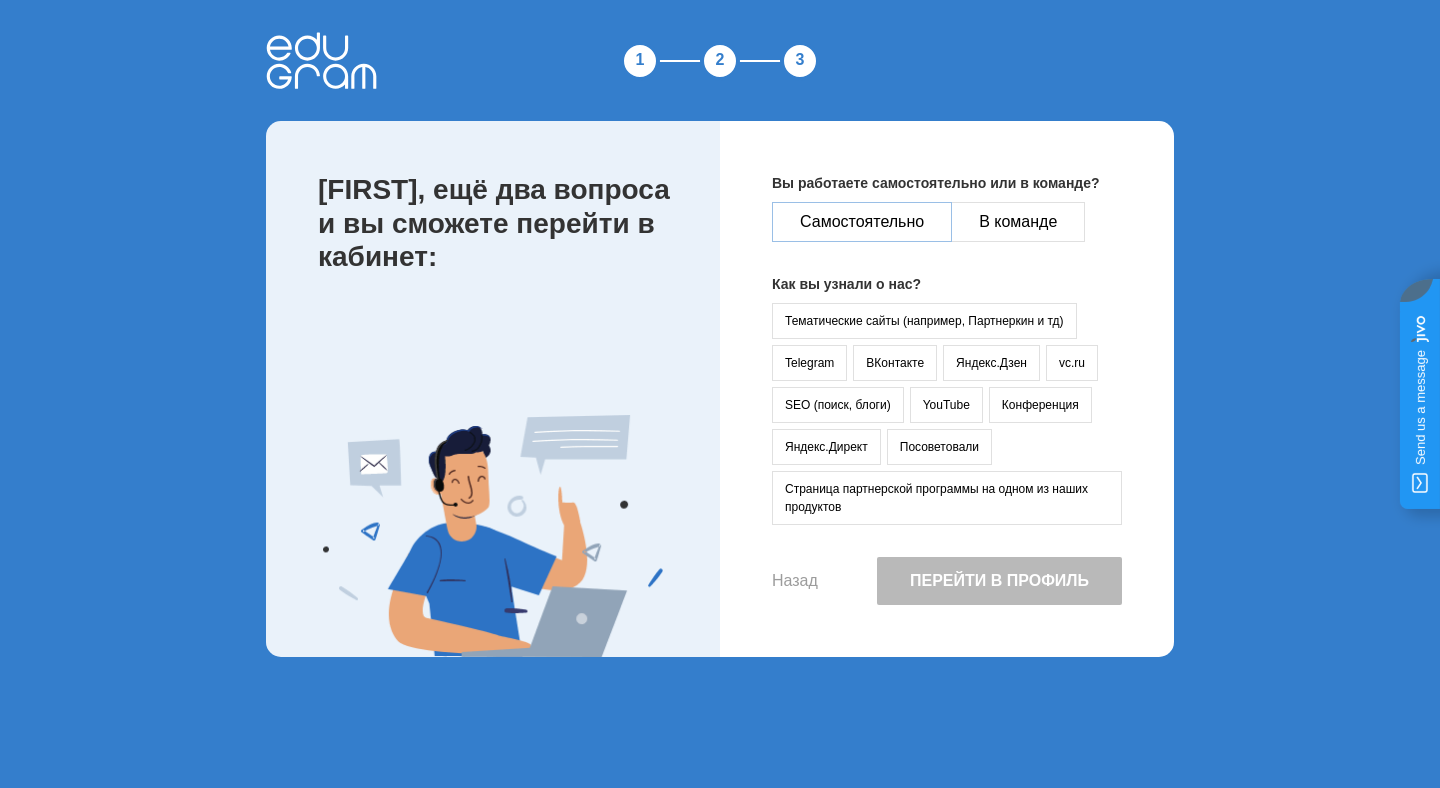 click on "Самостоятельно" at bounding box center [862, 222] 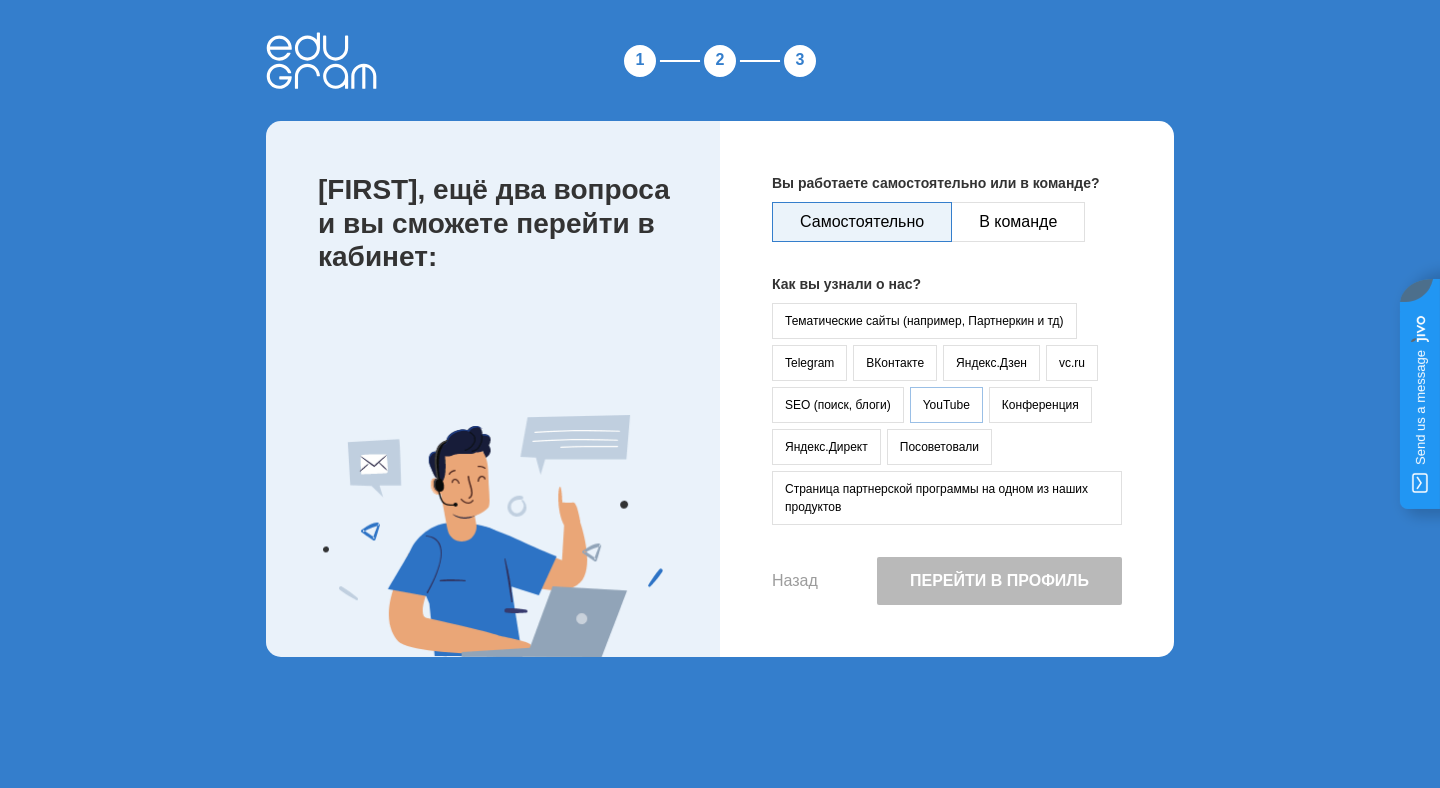 click on "YouTube" at bounding box center (946, 405) 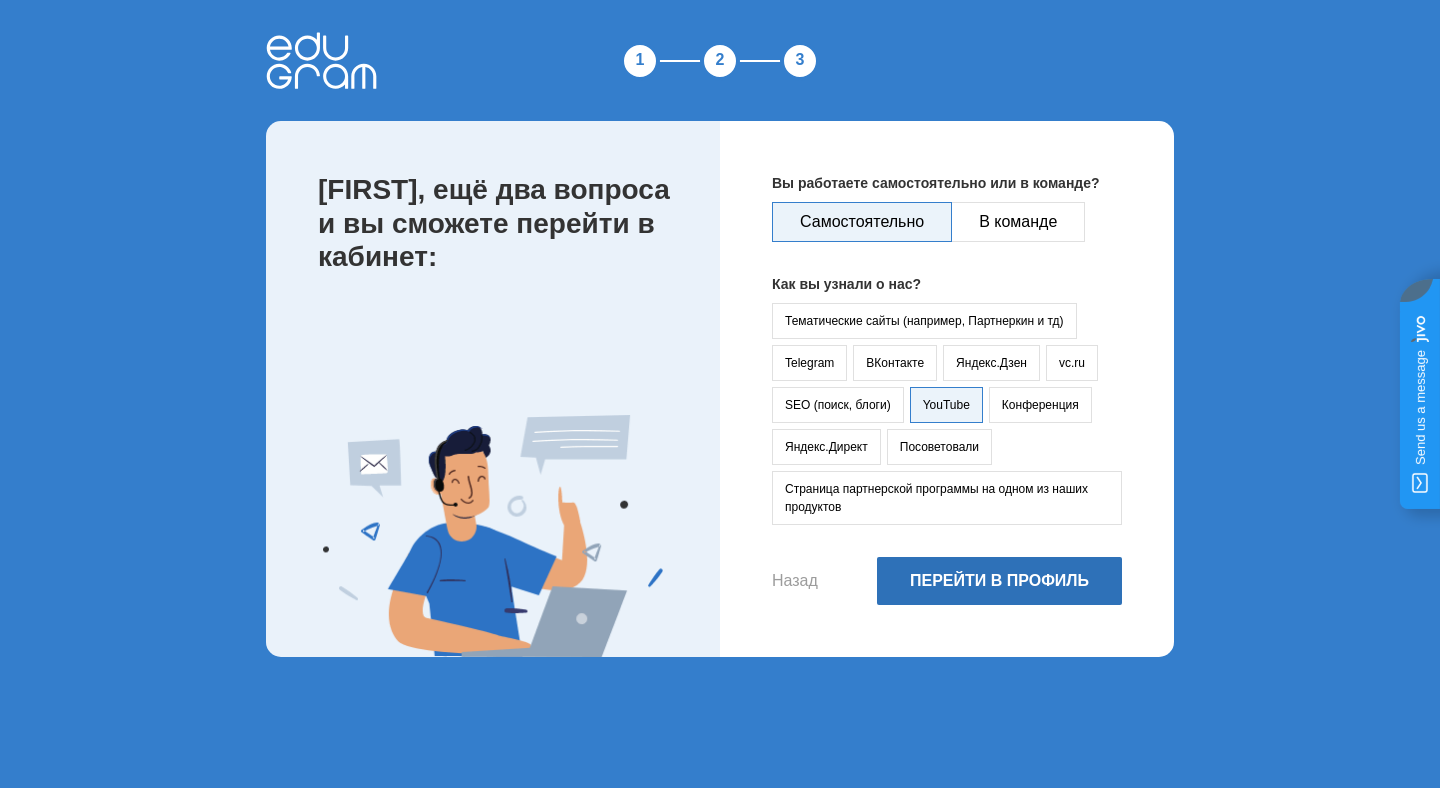 click on "Перейти в профиль" at bounding box center [999, 581] 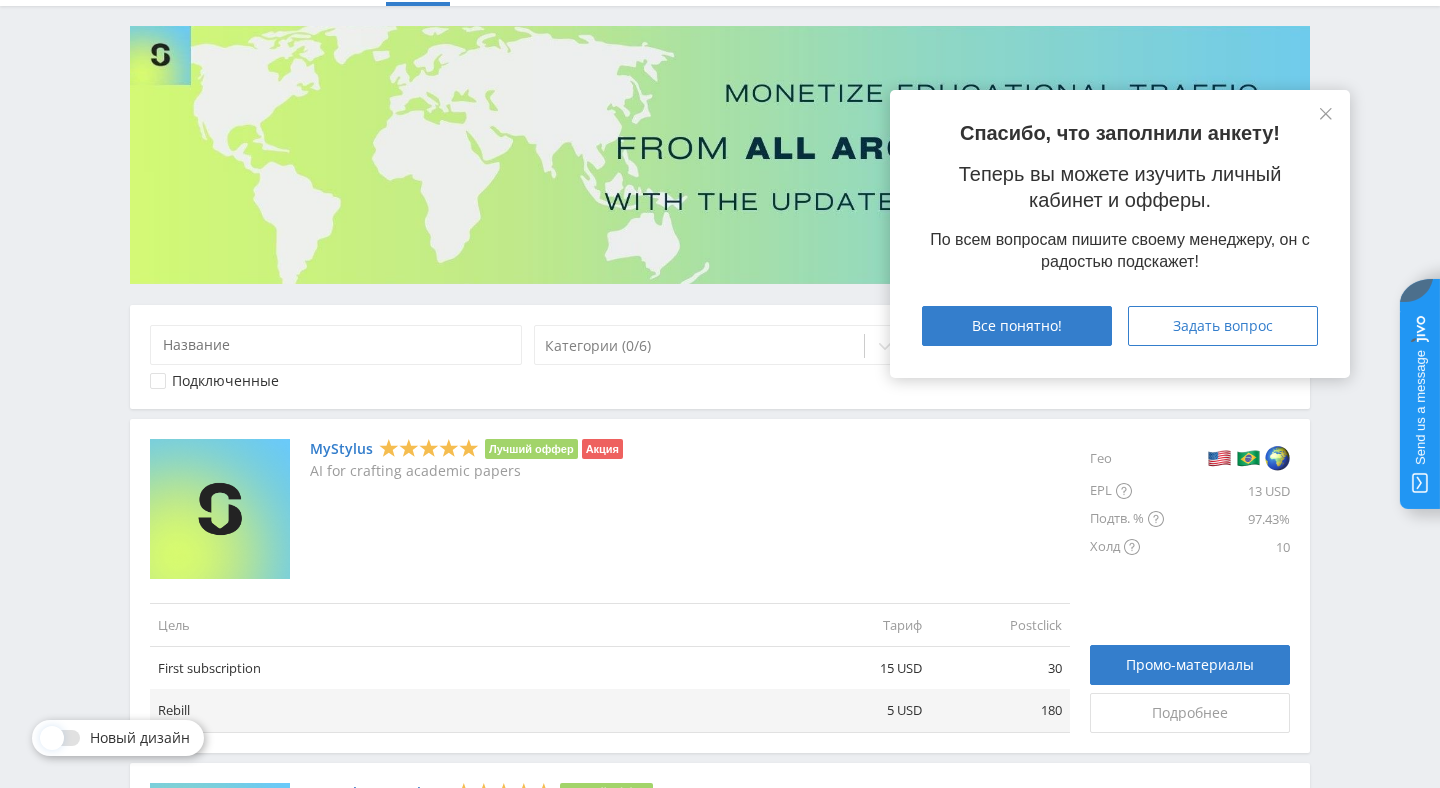 scroll, scrollTop: 123, scrollLeft: 0, axis: vertical 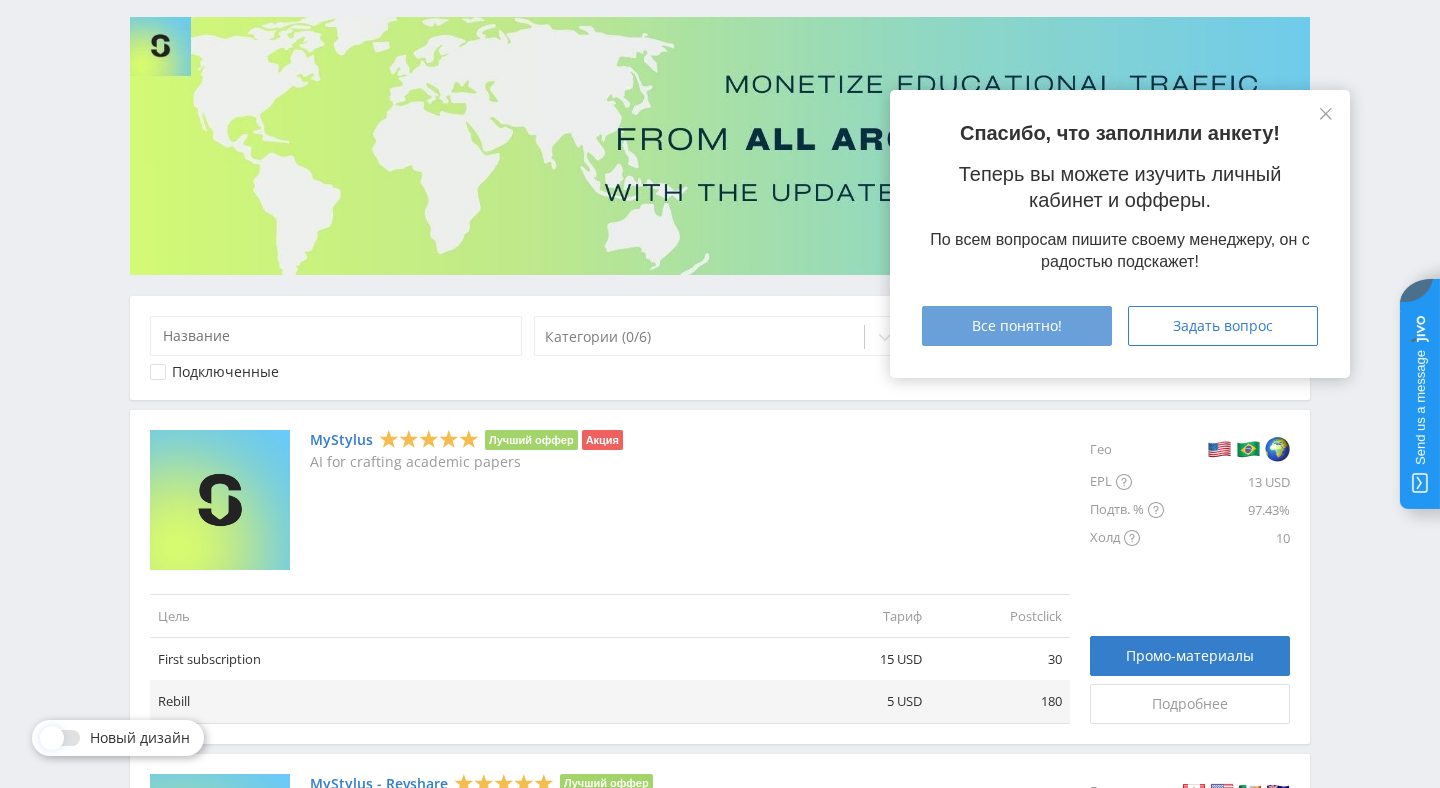click on "Все понятно!" at bounding box center [1017, 326] 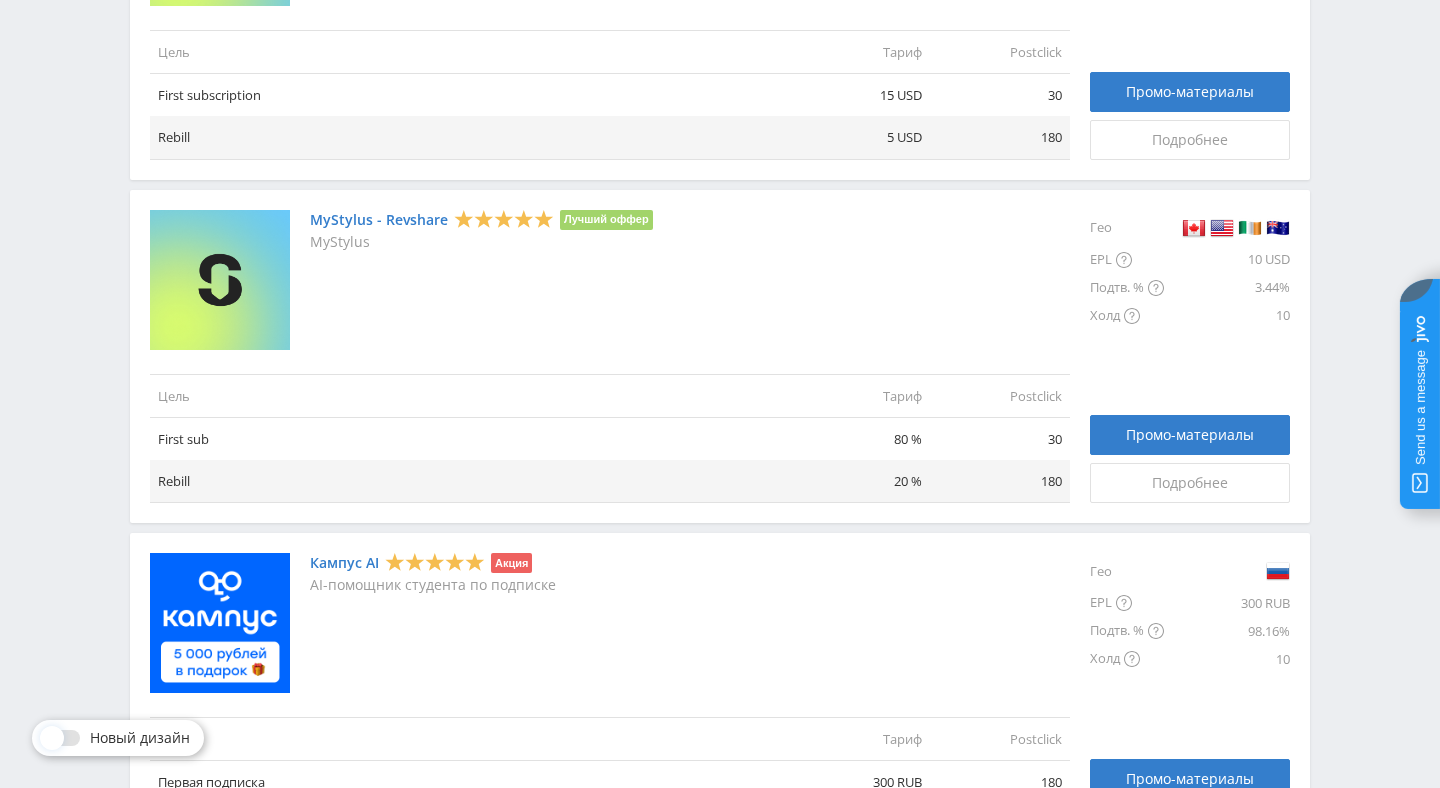 scroll, scrollTop: 686, scrollLeft: 0, axis: vertical 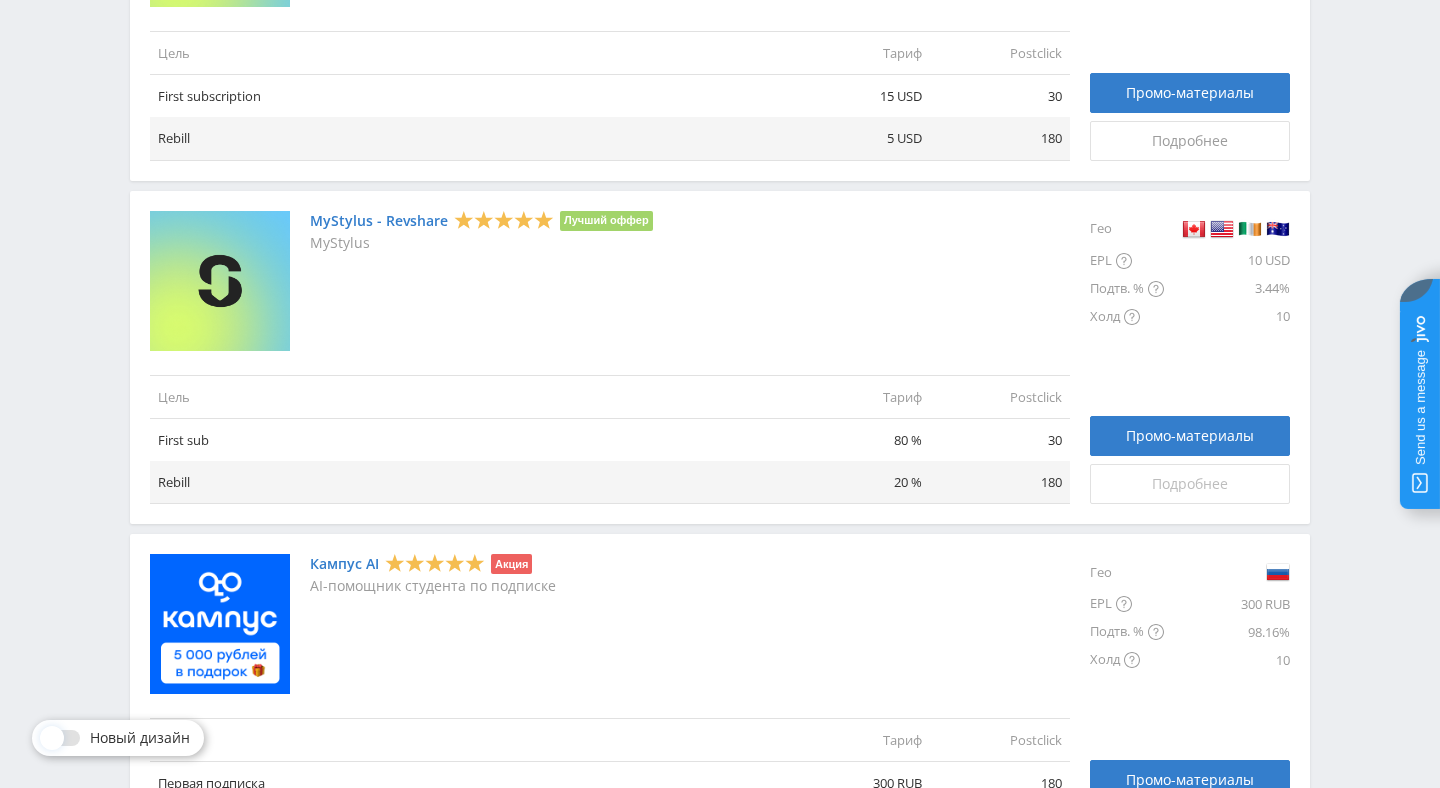 click on "Подробнее" at bounding box center [1190, 484] 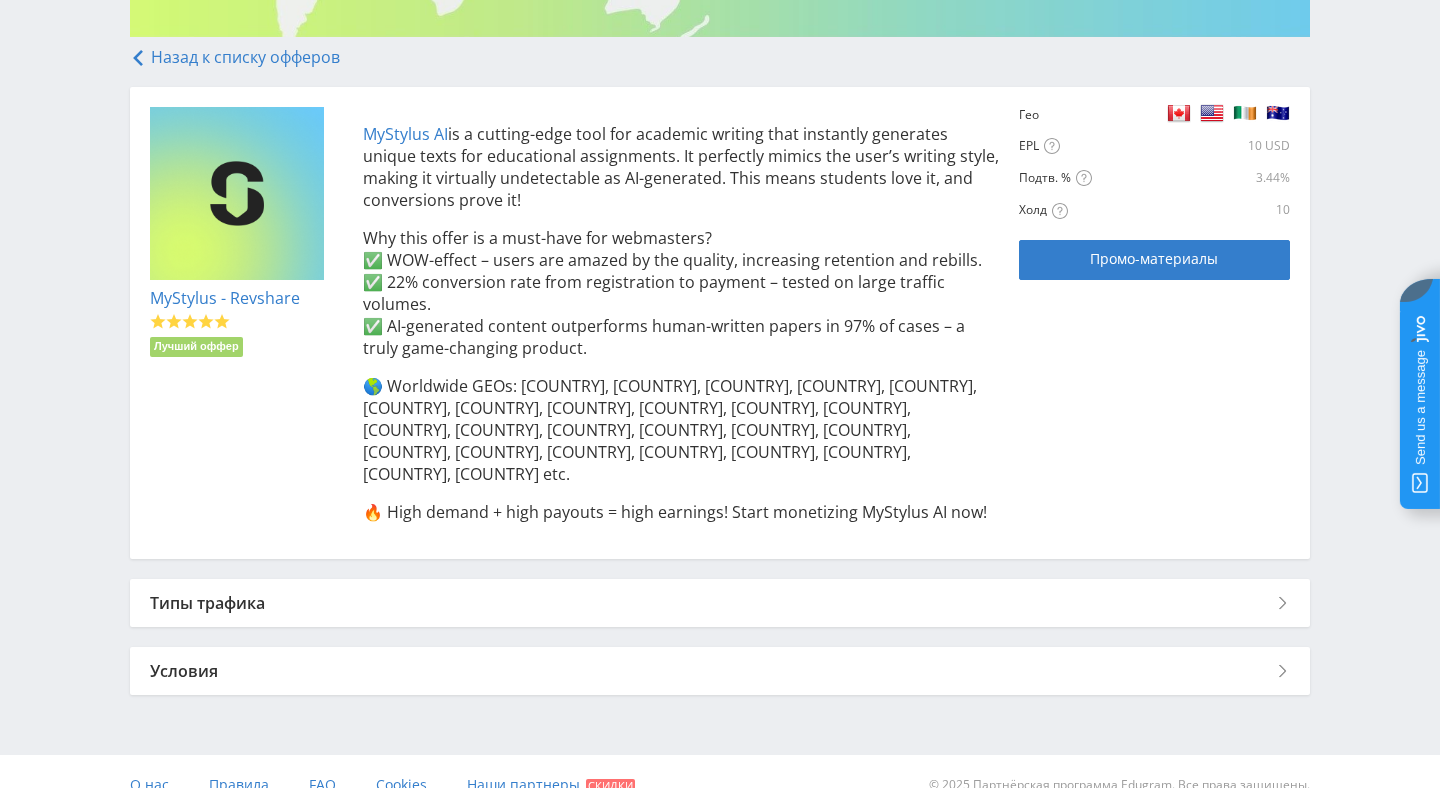 scroll, scrollTop: 366, scrollLeft: 0, axis: vertical 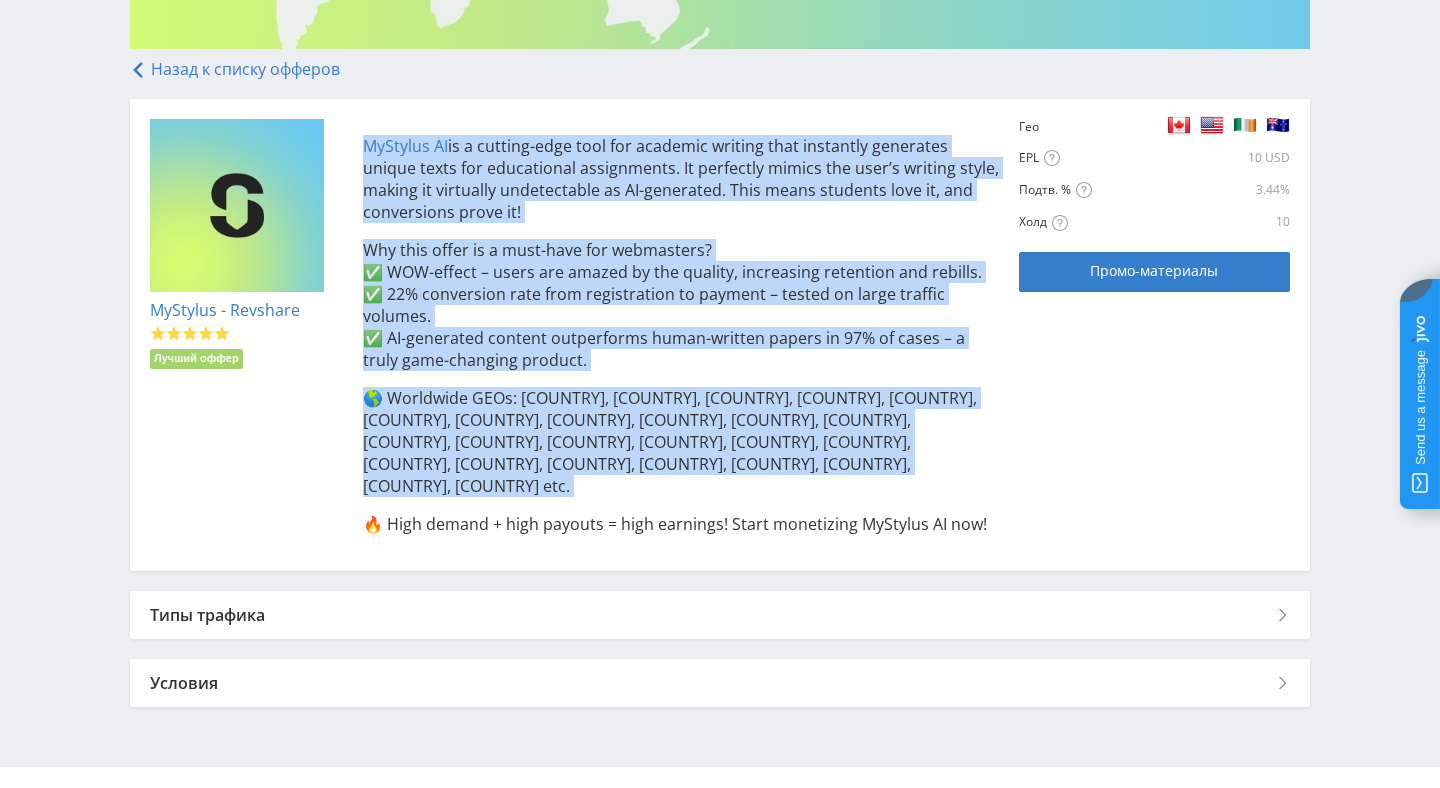 drag, startPoint x: 353, startPoint y: 123, endPoint x: 995, endPoint y: 488, distance: 738.5046 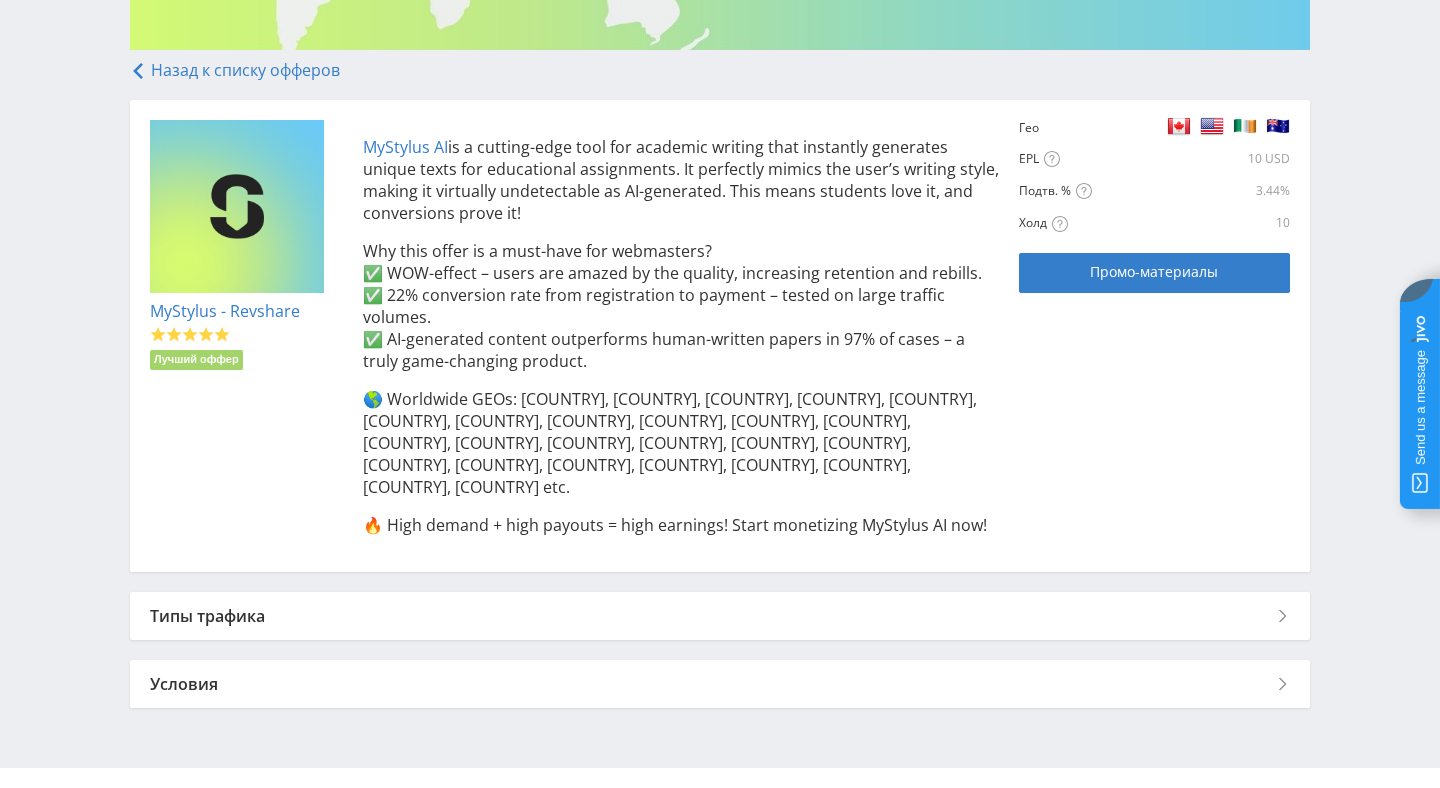 drag, startPoint x: 800, startPoint y: 475, endPoint x: 894, endPoint y: 509, distance: 99.95999 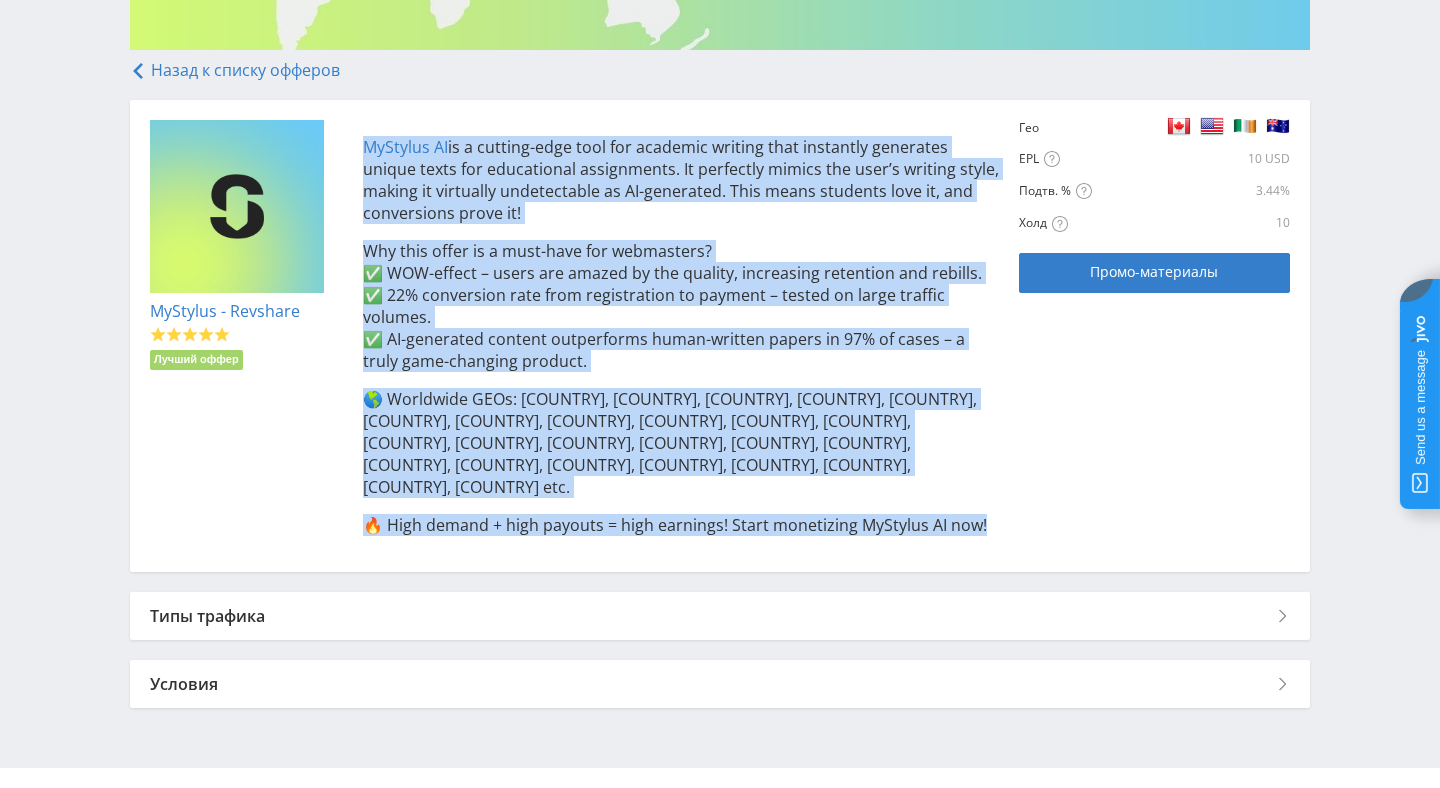 drag, startPoint x: 999, startPoint y: 518, endPoint x: 333, endPoint y: 126, distance: 772.8001 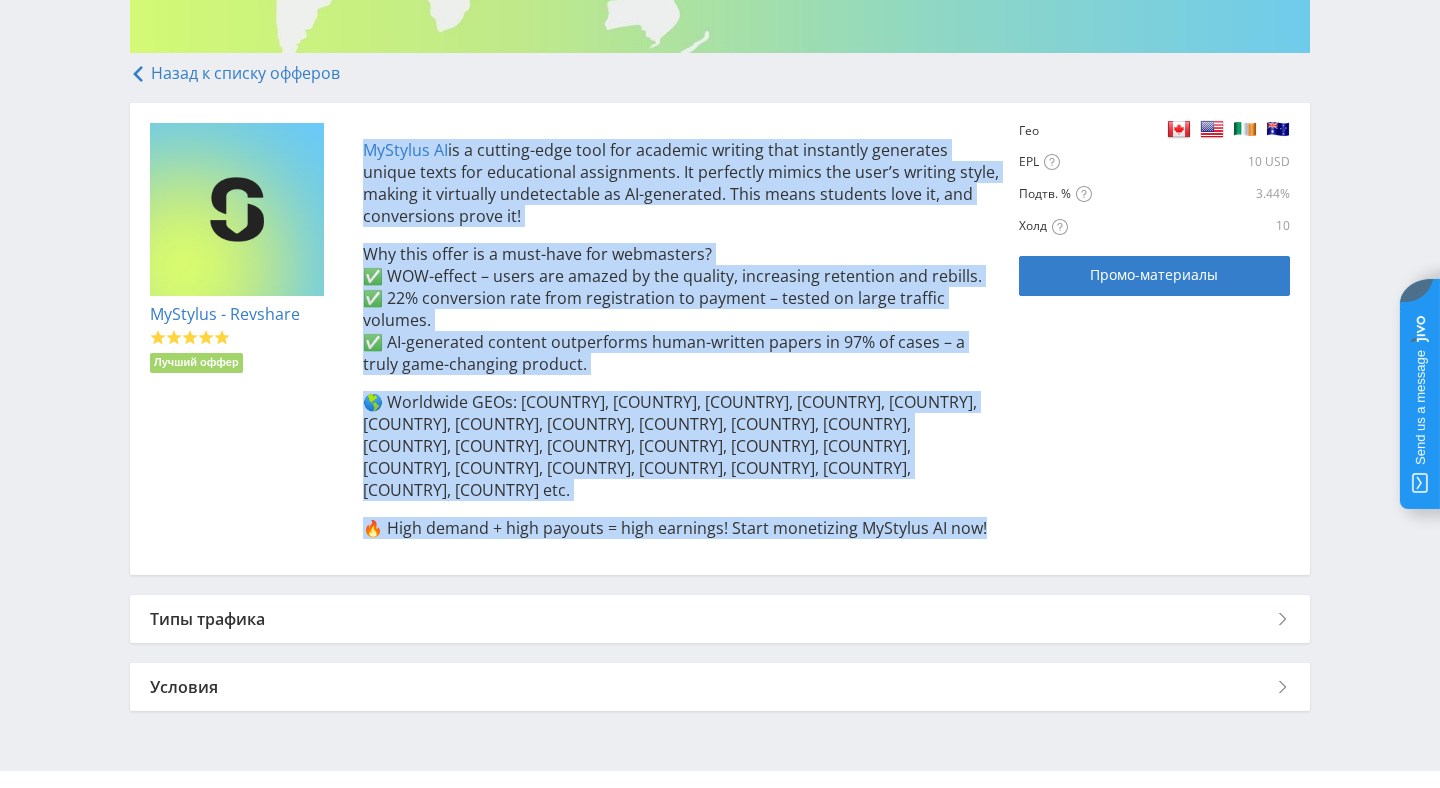 copy on "MyStylus AI  is a cutting-edge tool for academic writing that instantly generates unique texts for educational assignments. It perfectly mimics the user’s writing style, making it virtually undetectable as AI-generated. This means students love it, and conversions prove it!
Why this offer is a must-have for webmasters? ✅ WOW-effect – users are amazed by the quality, increasing retention and rebills. ✅ 22% conversion rate from registration to payment – tested on large traffic volumes. ✅ AI-generated content outperforms human-written papers in 97% of cases – a truly game-changing product.
🌎 Worldwide GEOs: [COUNTRY], [COUNTRY], [COUNTRY], [COUNTRY], [COUNTRY], [COUNTRY], [COUNTRY], [COUNTRY], [COUNTRY], [COUNTRY], [COUNTRY], [COUNTRY], [COUNTRY], [COUNTRY], [COUNTRY], [COUNTRY], [COUNTRY], [COUNTRY], [COUNTRY], [COUNTRY], [COUNTRY], [COUNTRY], [COUNTRY], [COUNTRY], [COUNTRY] etc.
🔥 High demand + high payouts = high earnings! Start monetizing MyStylus AI now!" 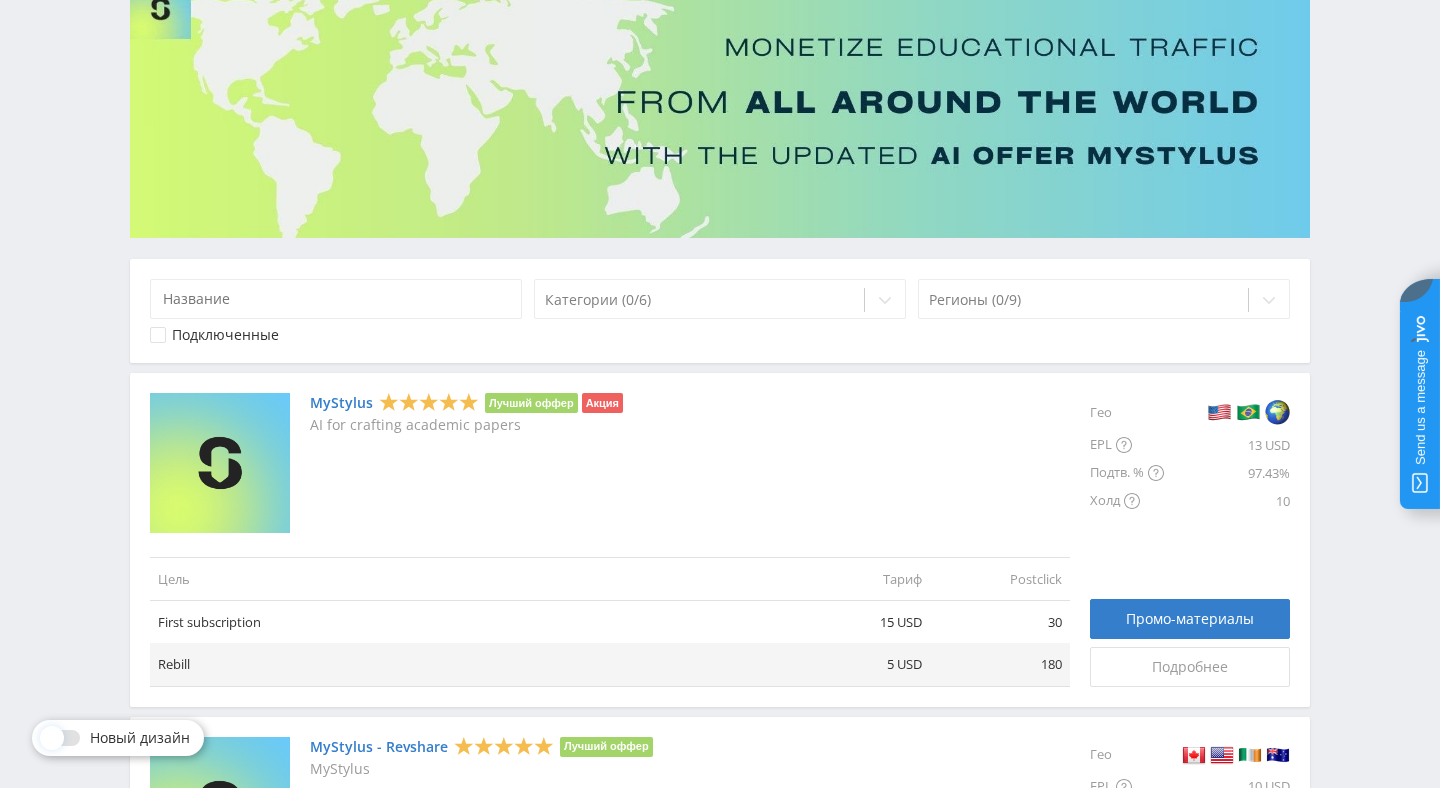scroll, scrollTop: 0, scrollLeft: 0, axis: both 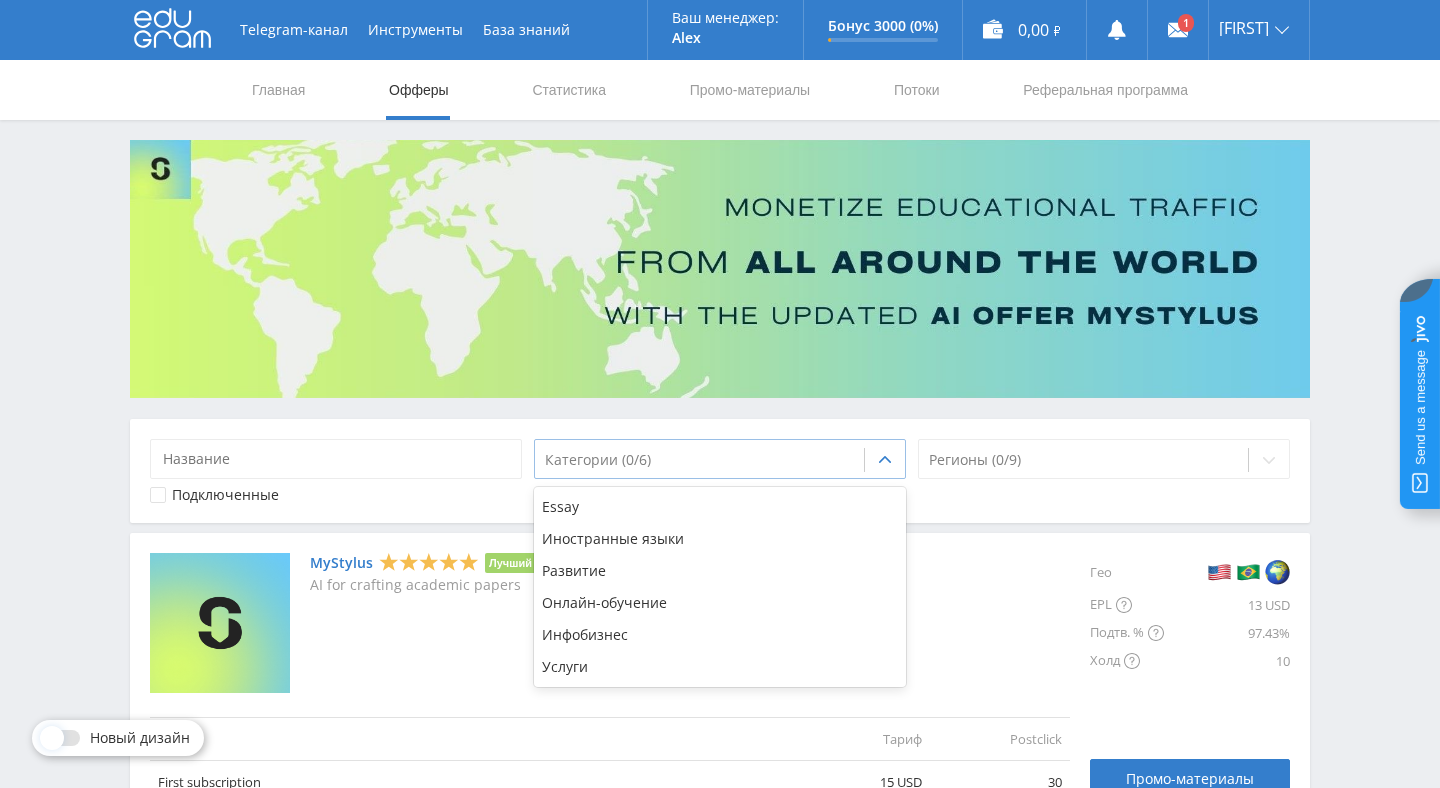 click at bounding box center (699, 460) 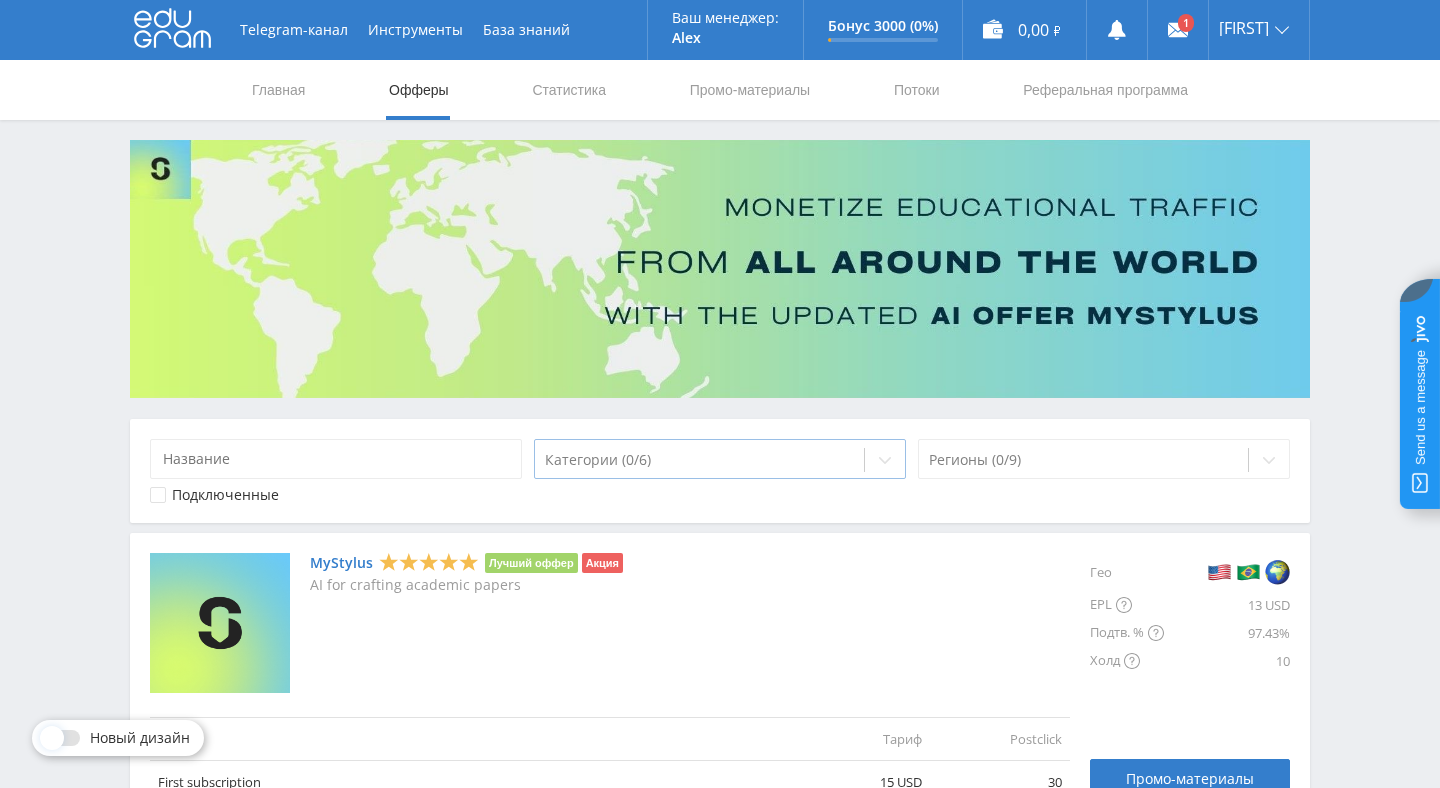 click at bounding box center (699, 460) 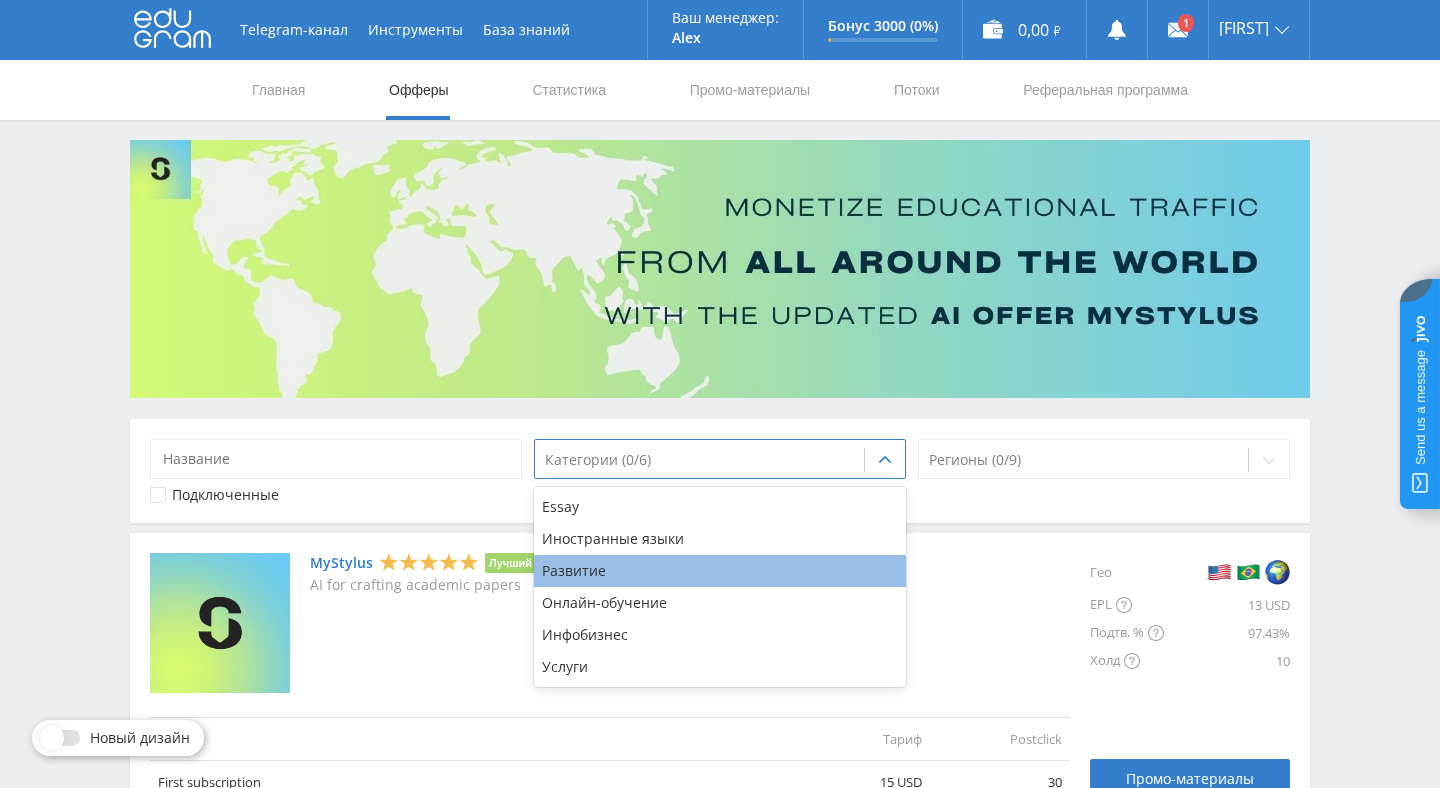 click on "Развитие" at bounding box center (720, 571) 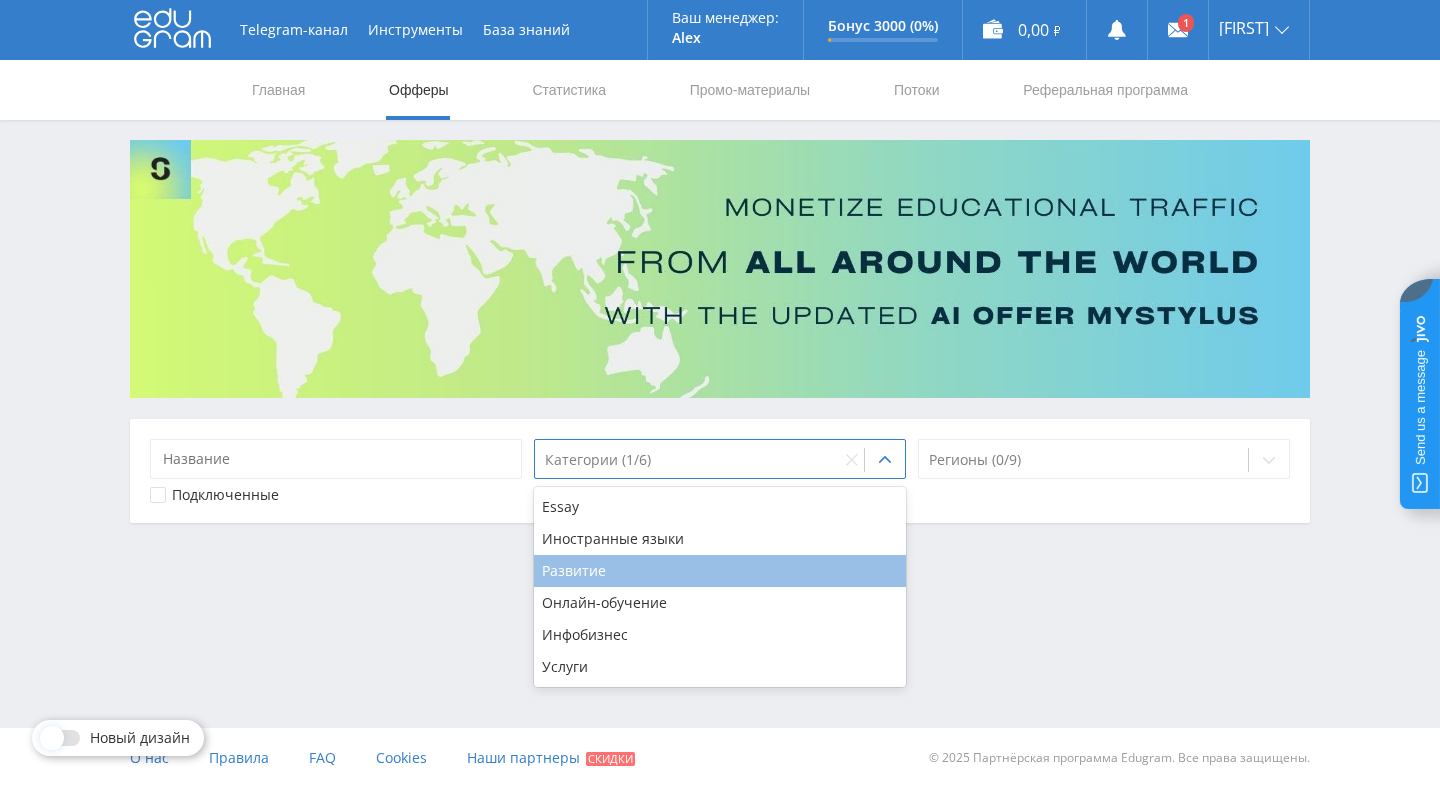 click on "Развитие" at bounding box center (720, 571) 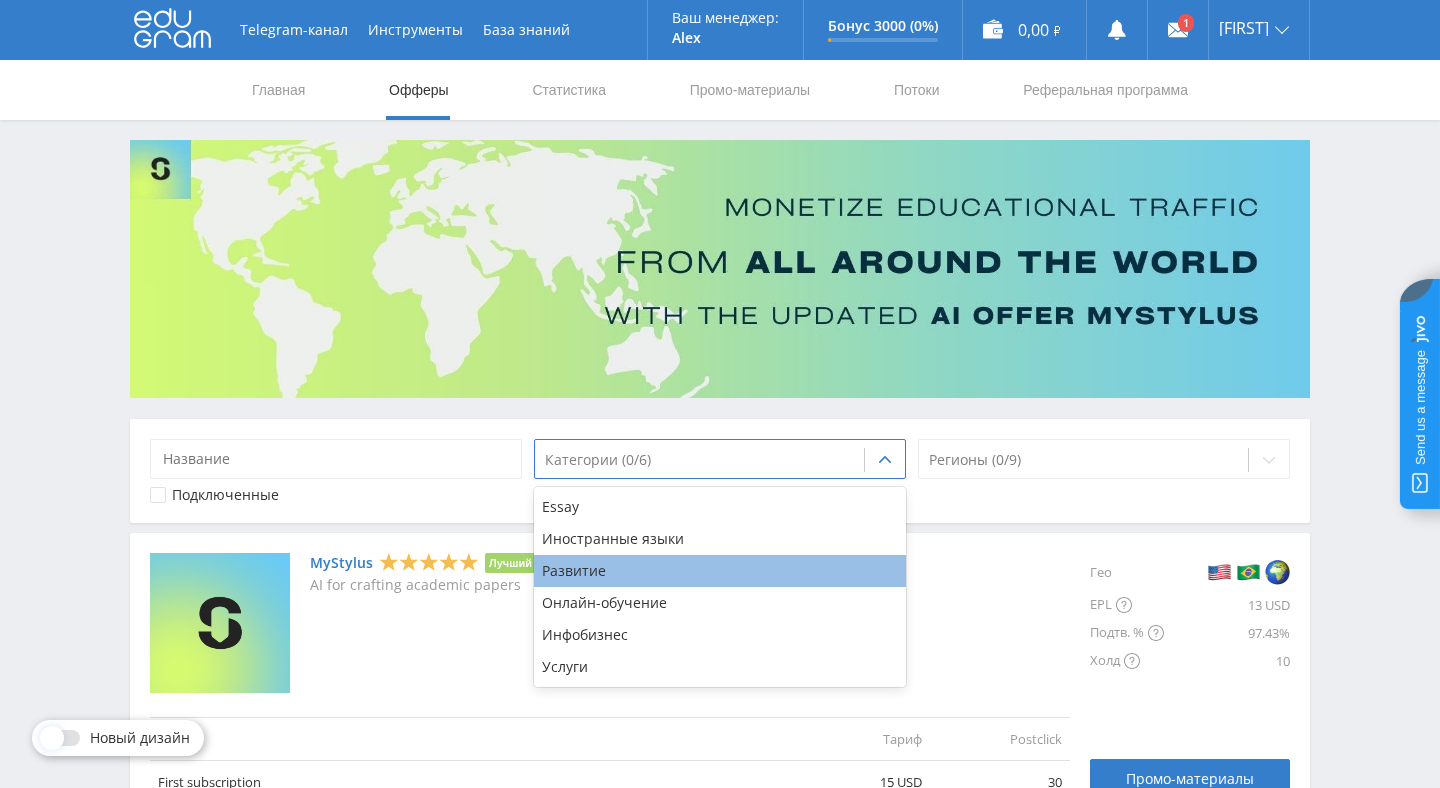 click on "Развитие" at bounding box center [720, 571] 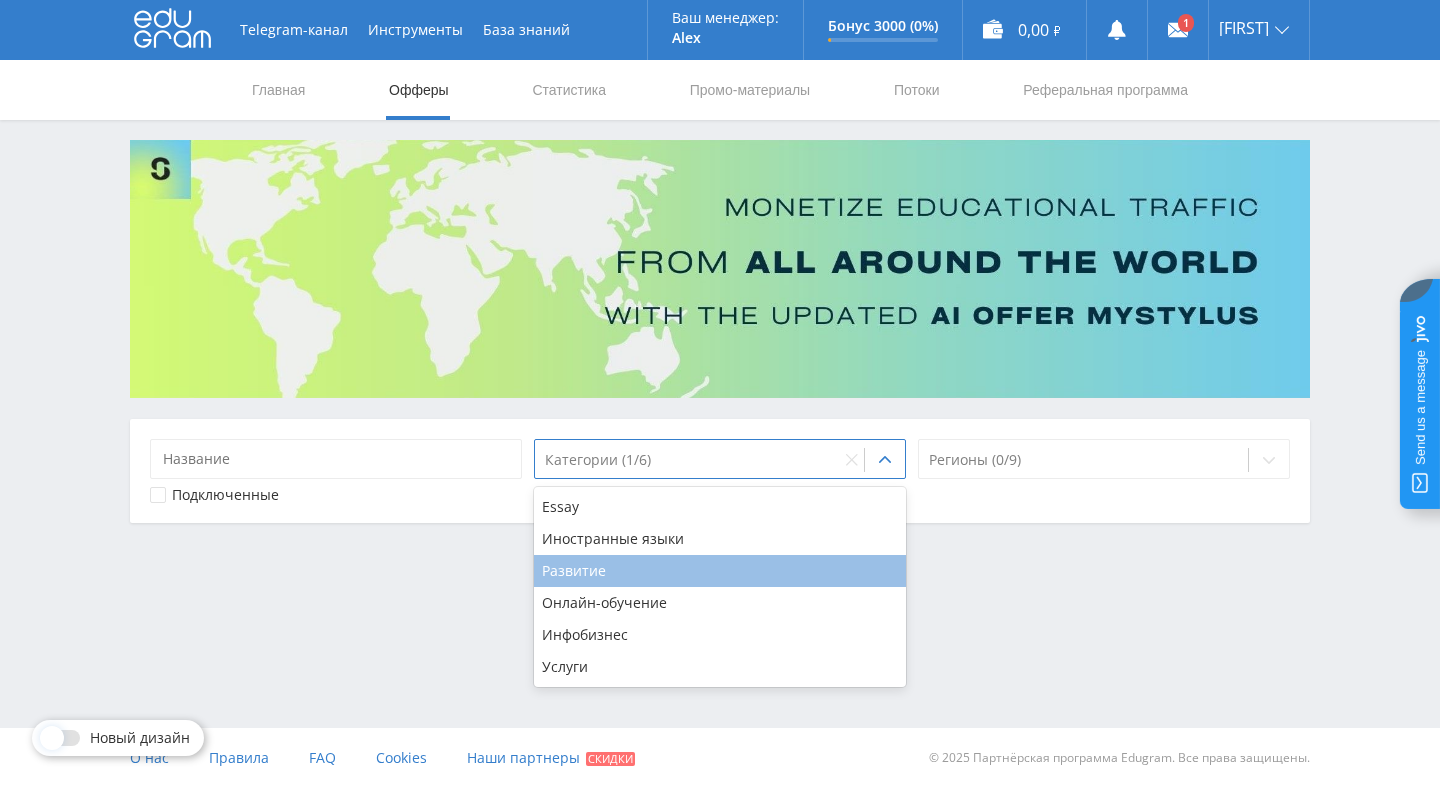 click on "Развитие" at bounding box center (720, 571) 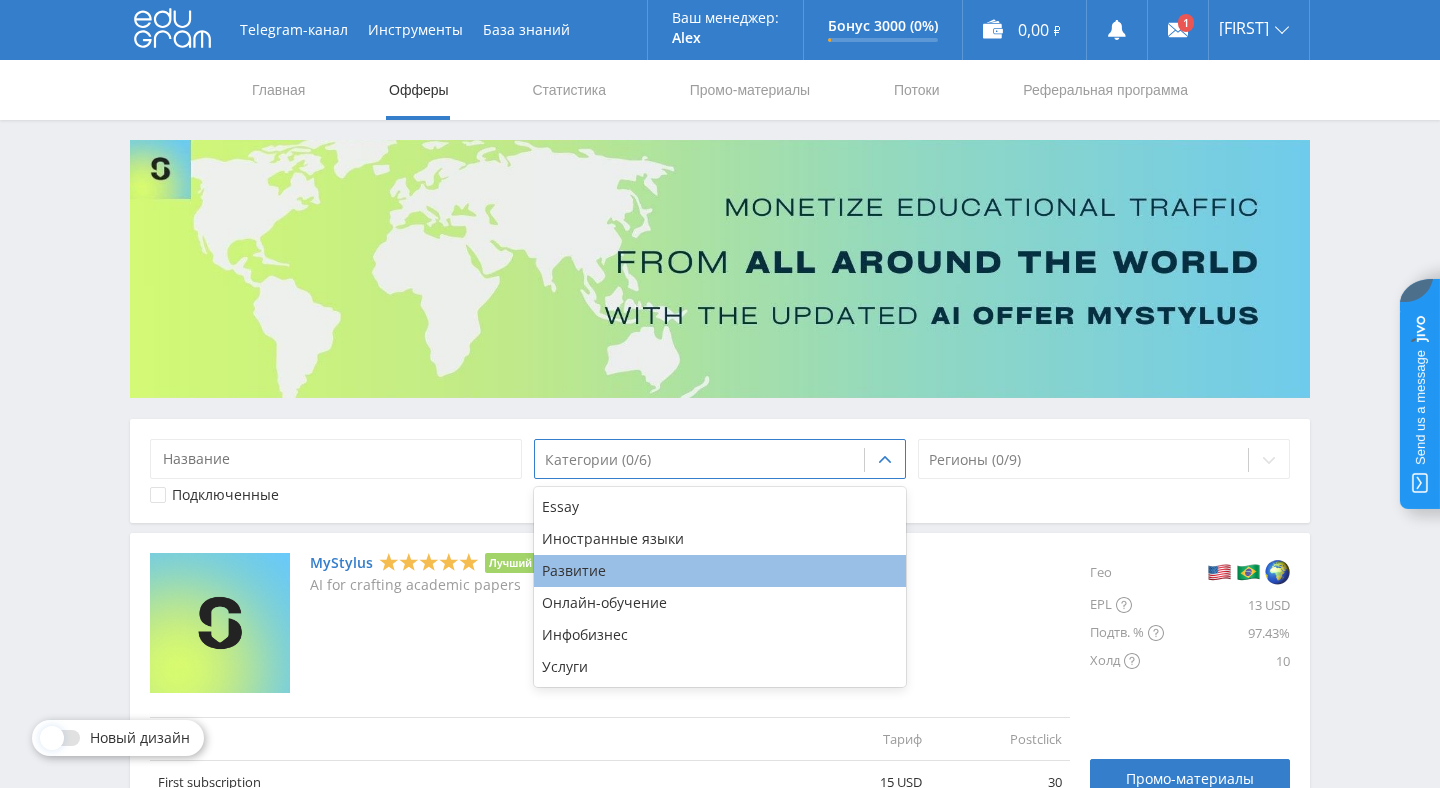 click on "Развитие" at bounding box center [720, 571] 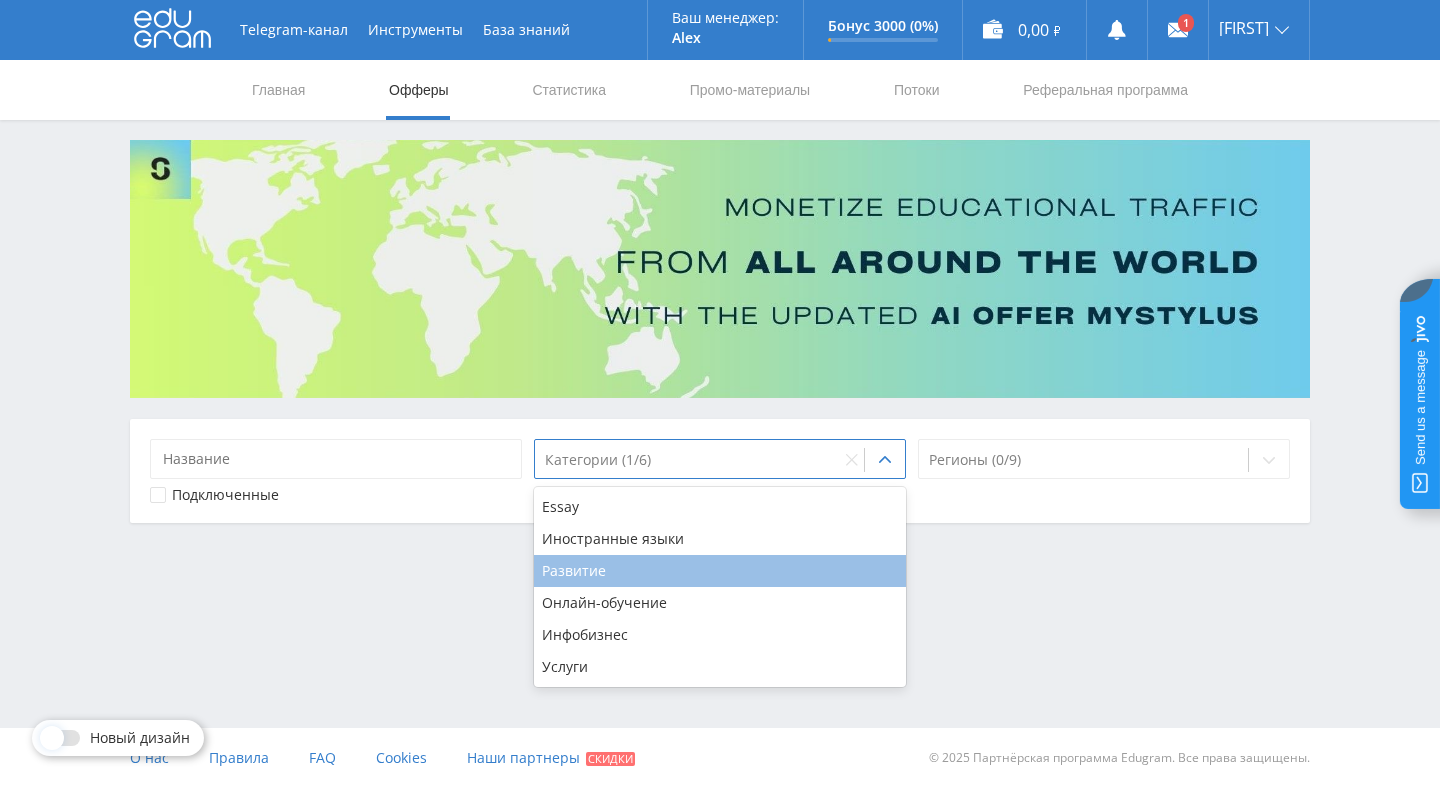 click on "Развитие" at bounding box center [720, 571] 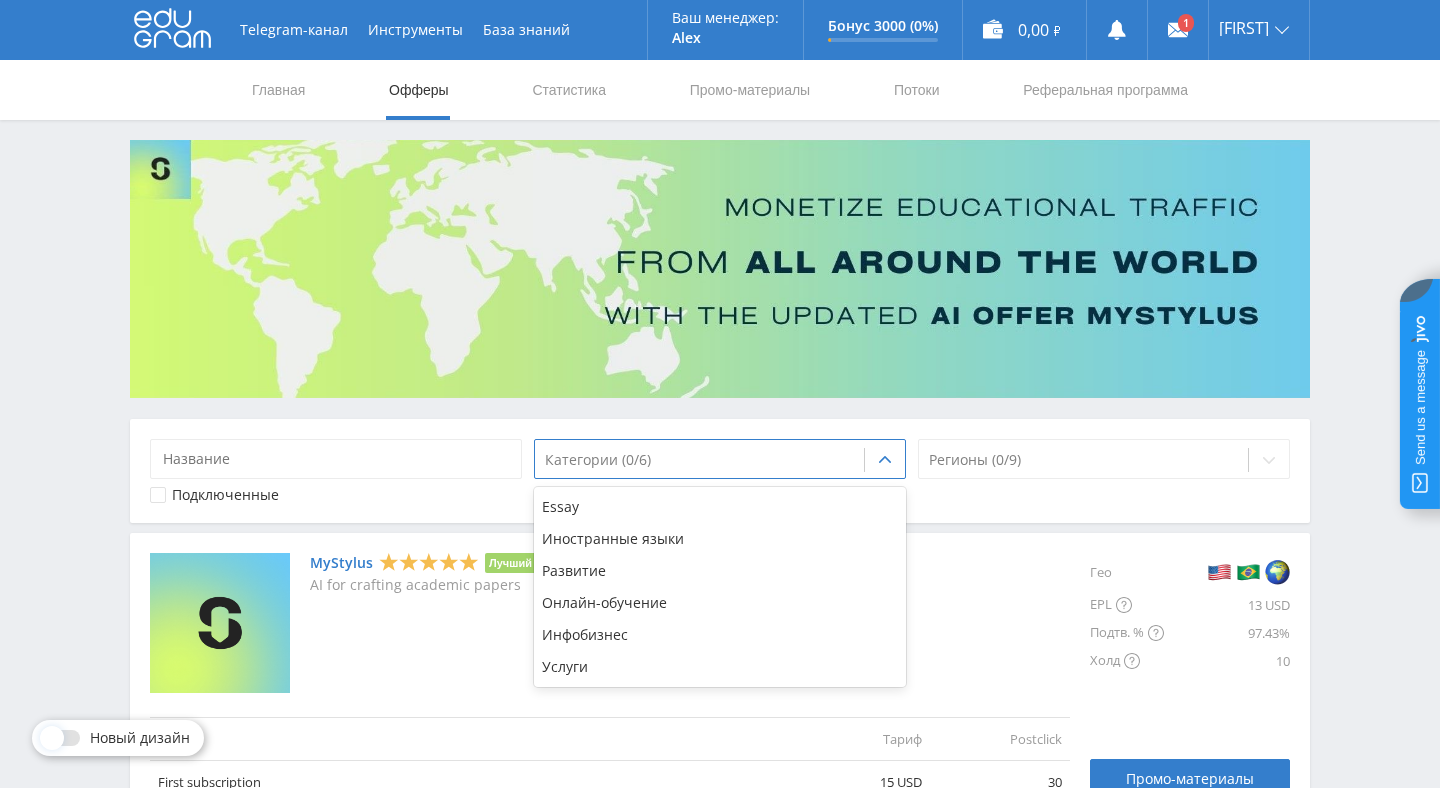 click on "MyStylus Лучший оффер Акция AI for crafting academic papers" at bounding box center (610, 623) 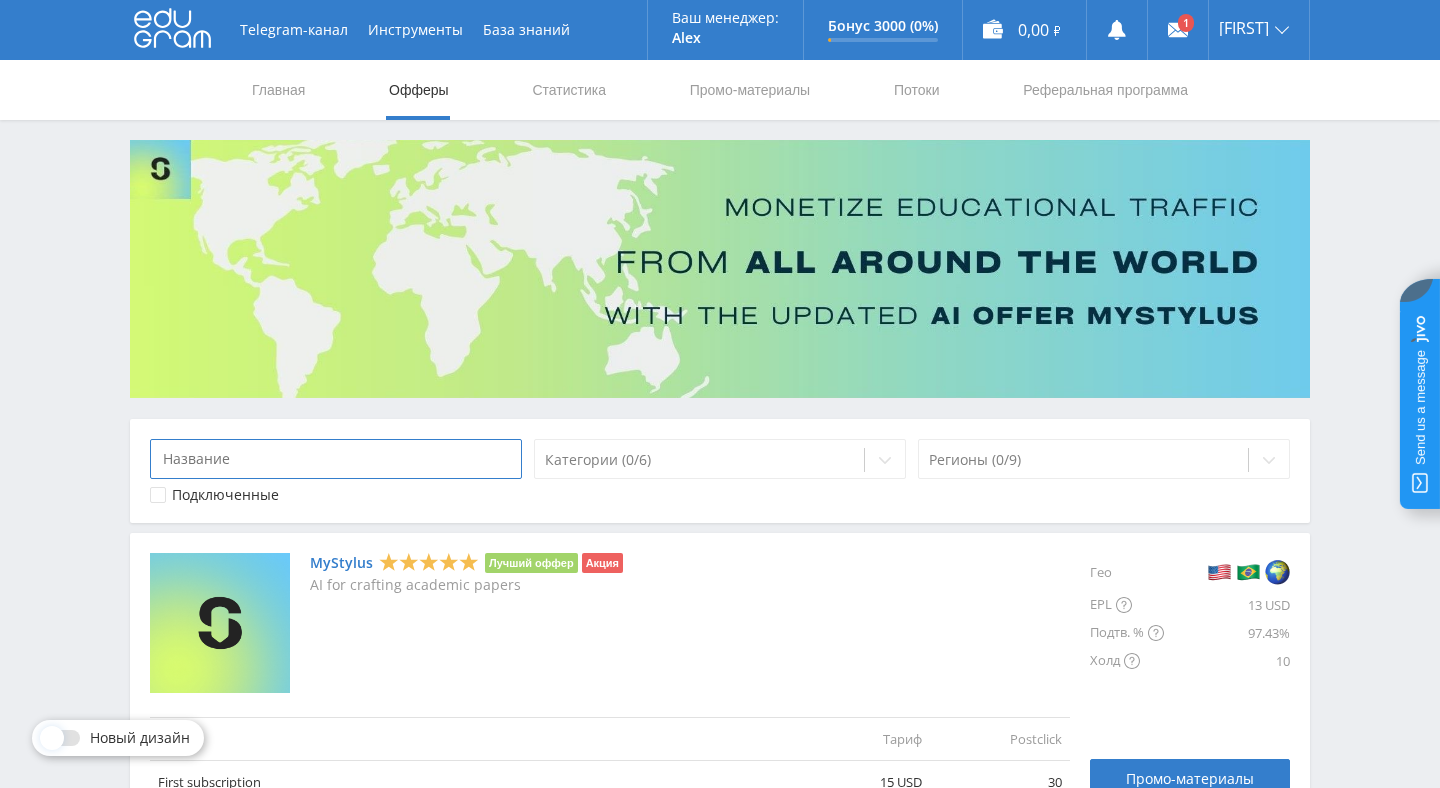 click at bounding box center (336, 459) 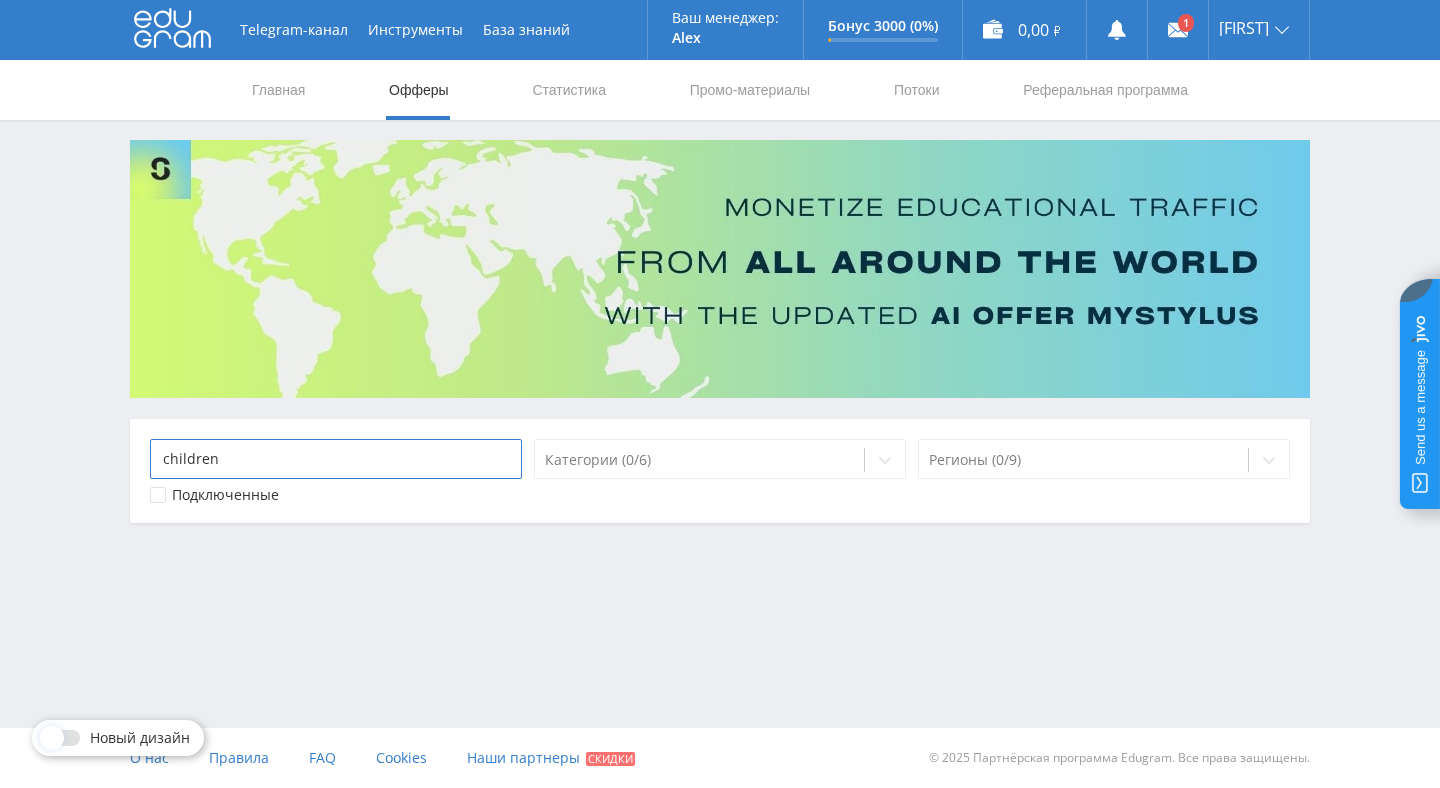 type on "children" 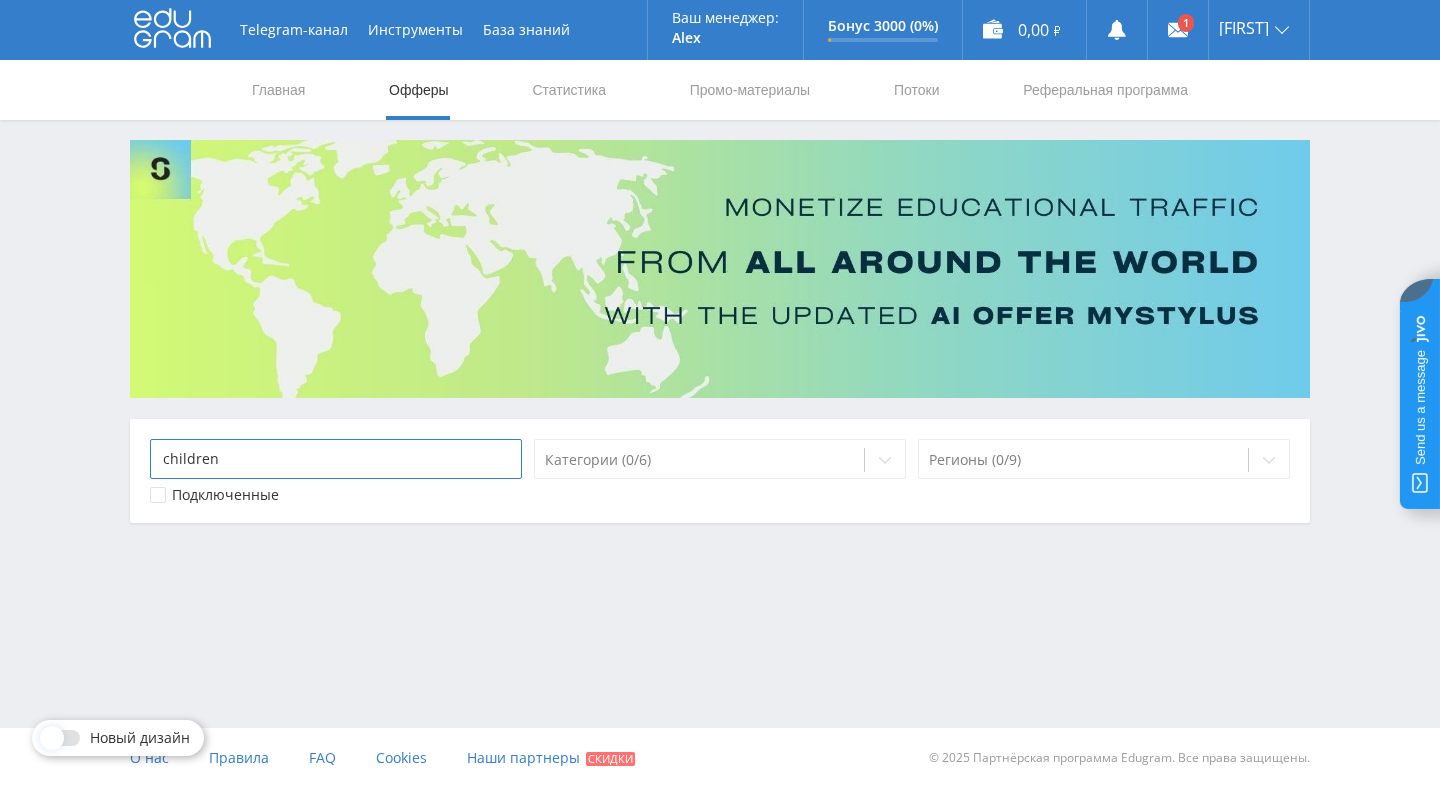 click on "children" at bounding box center [336, 459] 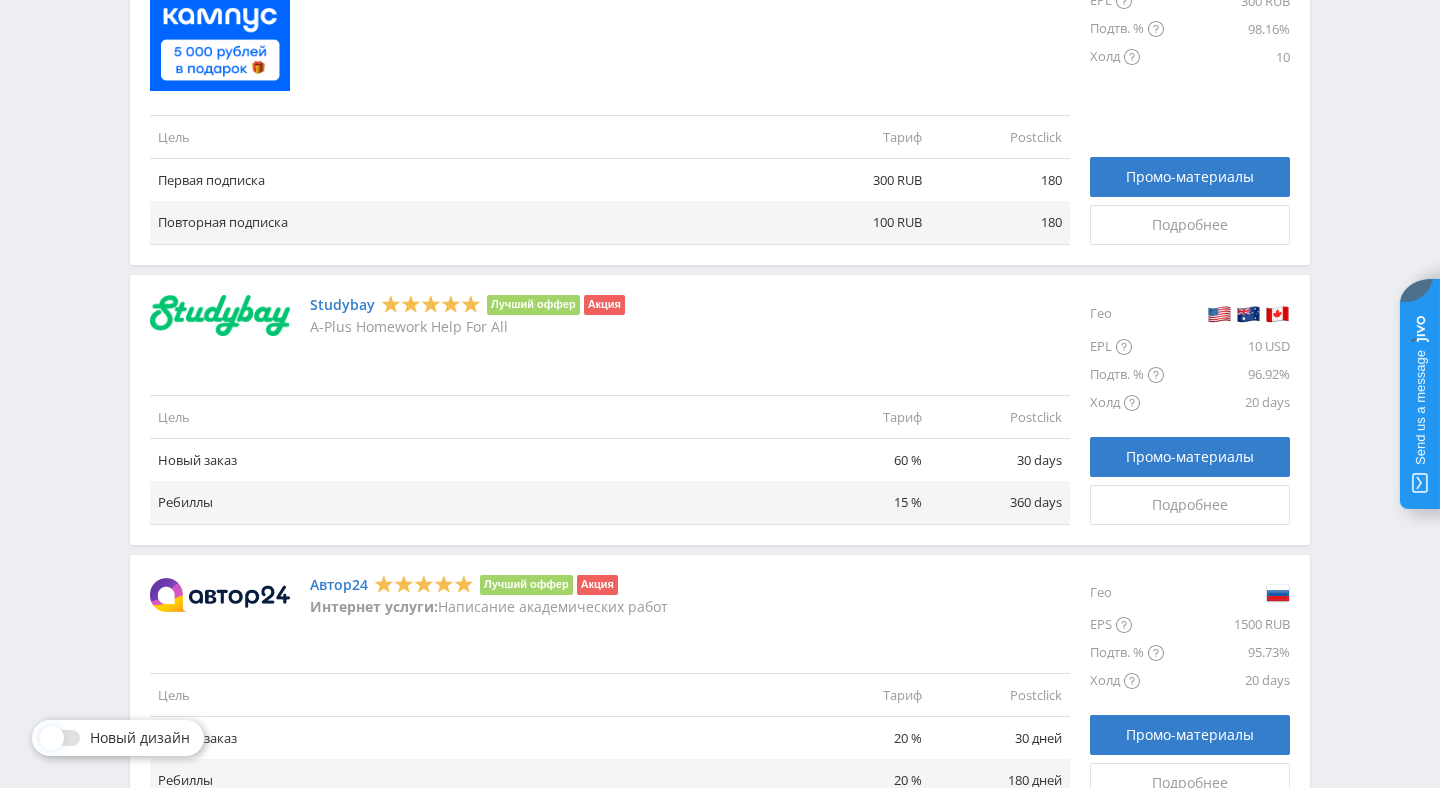scroll, scrollTop: 1288, scrollLeft: 0, axis: vertical 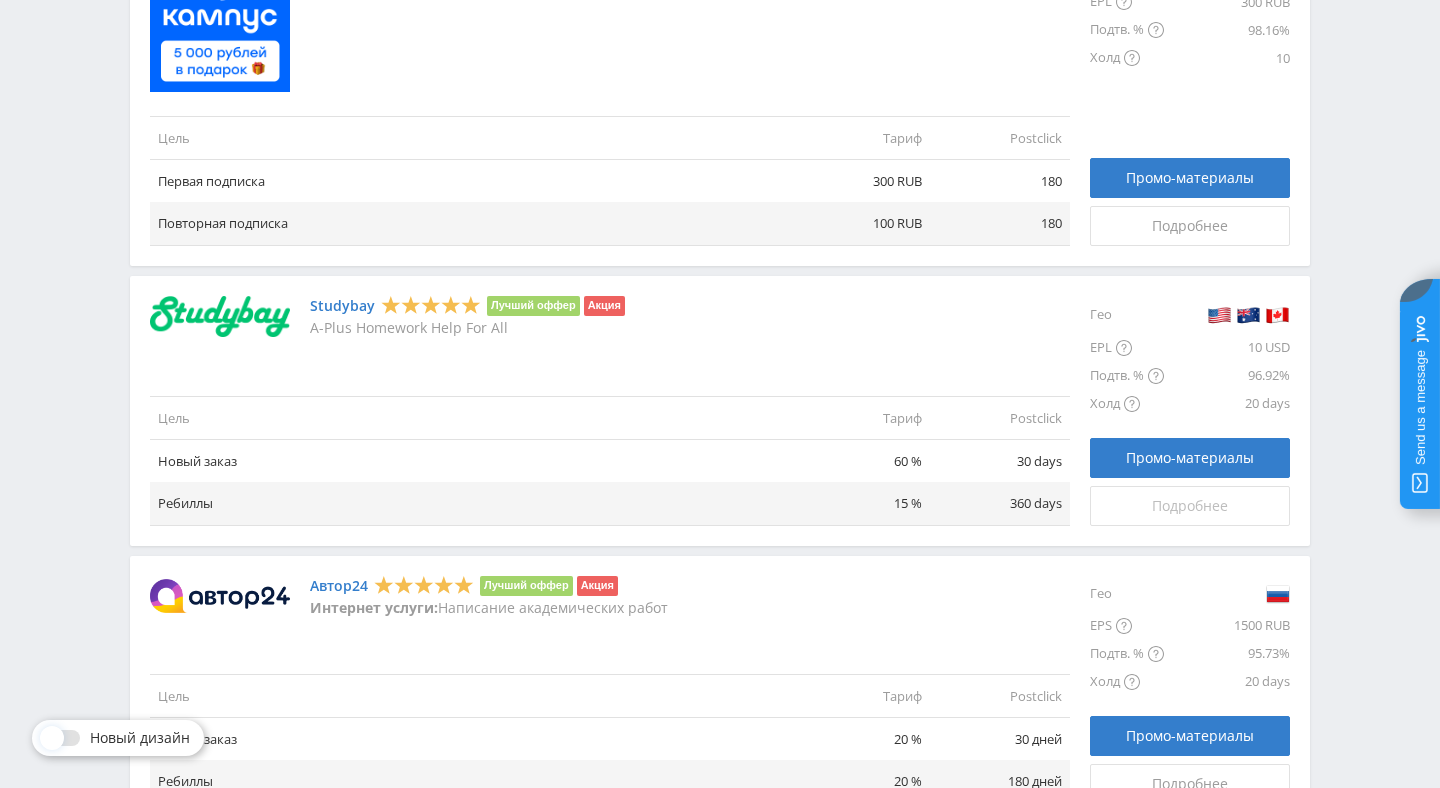 type 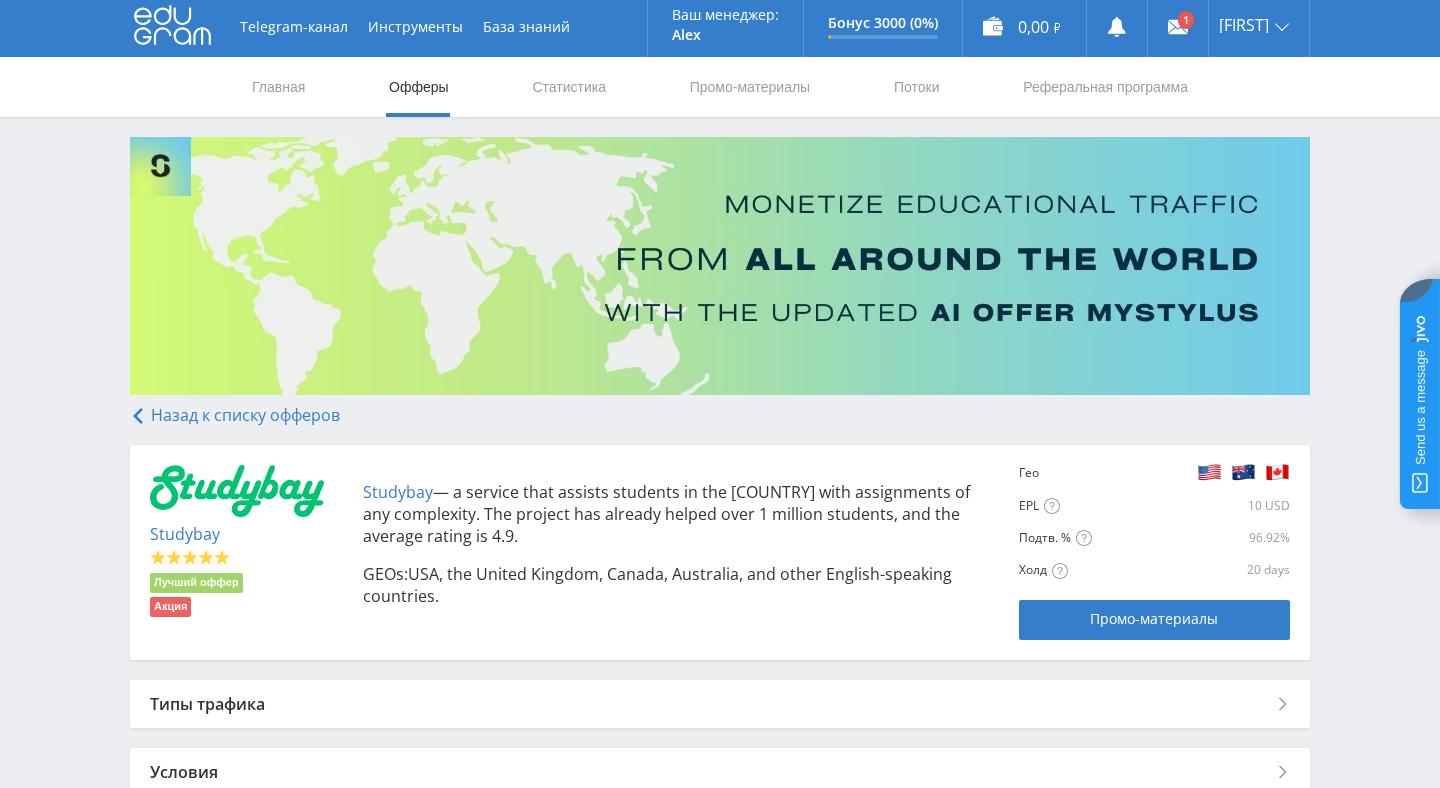 scroll, scrollTop: 0, scrollLeft: 0, axis: both 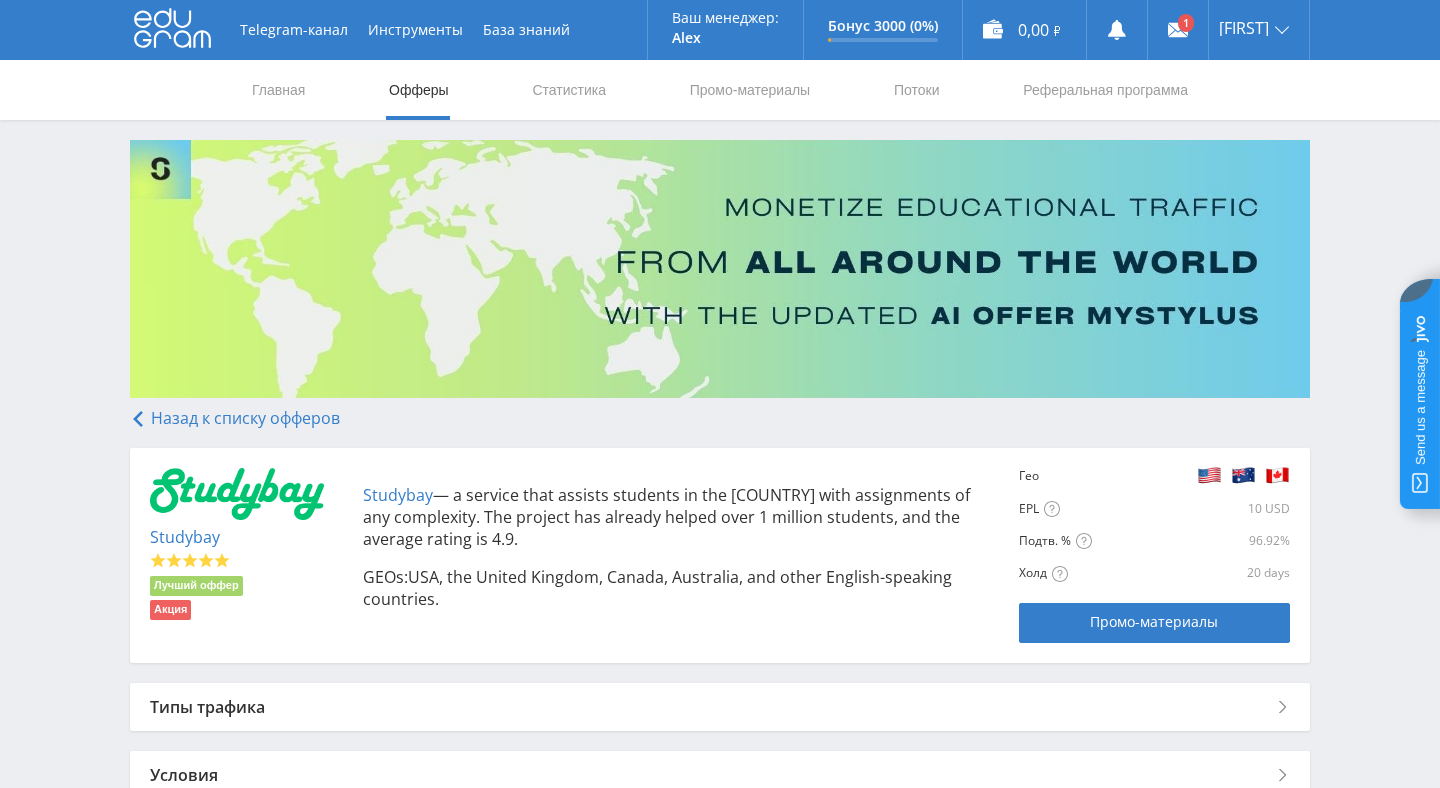 drag, startPoint x: 709, startPoint y: 599, endPoint x: 436, endPoint y: 477, distance: 299.02008 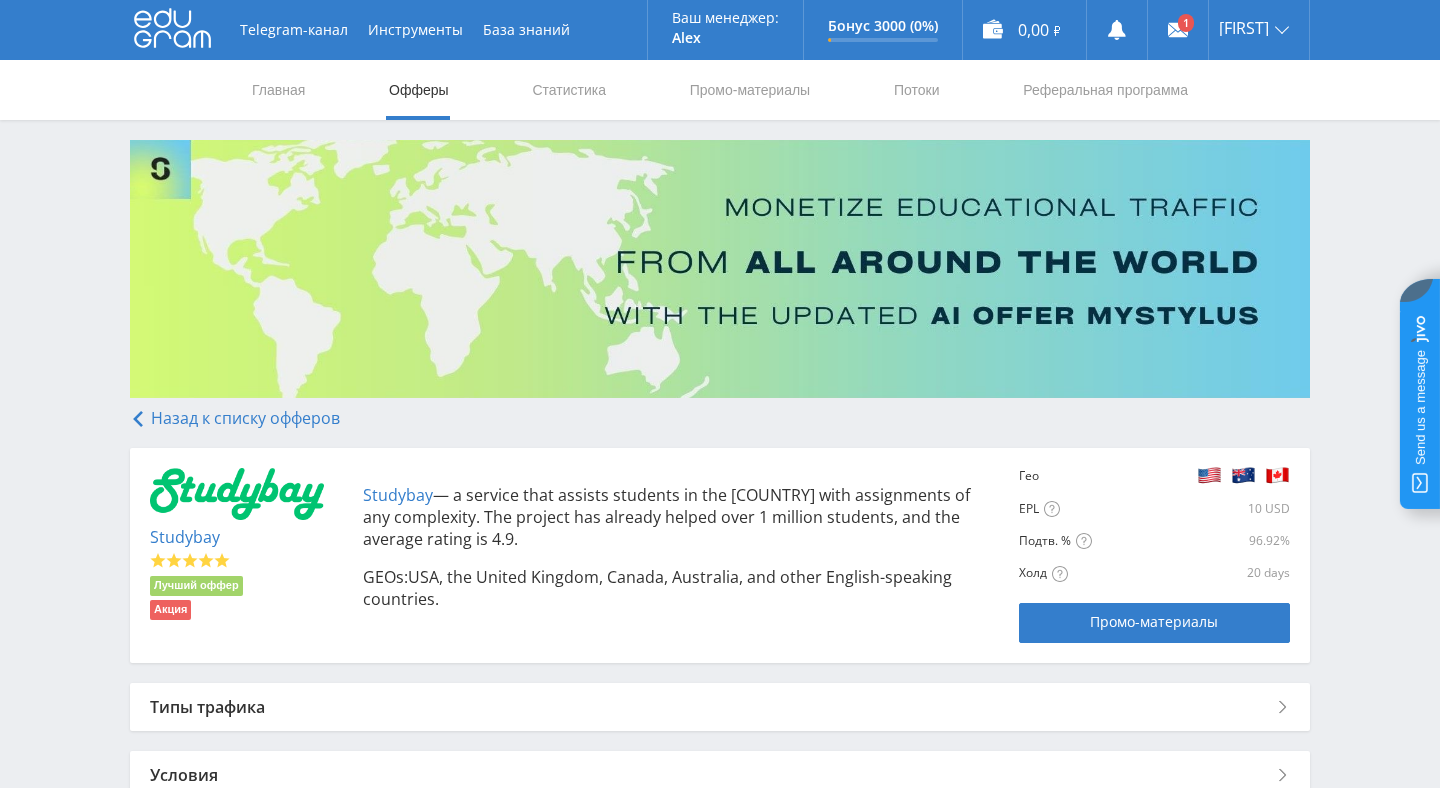 click on "Studybay  — a service that assists students in the USA with assignments of any complexity. The project has already helped over 1 million students, and the average rating is 4.9.
GEOs:   USA, the United Kingdom, Canada, Australia, and other English-speaking countries." at bounding box center (671, 547) 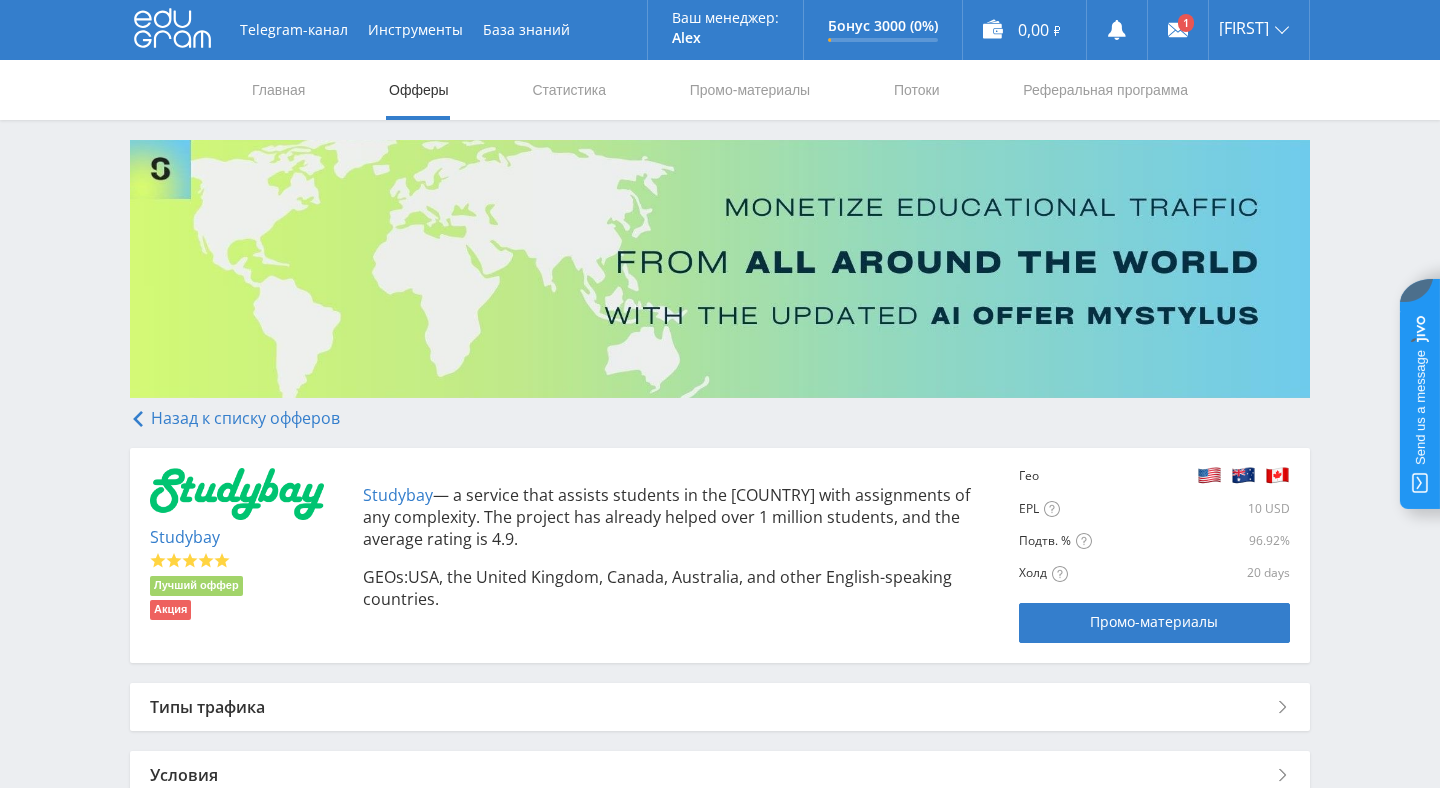 copy on "Studybay  — a service that assists students in the USA with assignments of any complexity. The project has already helped over 1 million students, and the average rating is 4.9.
GEOs:   USA, the United Kingdom, Canada, Australia, and other English-speaking countries." 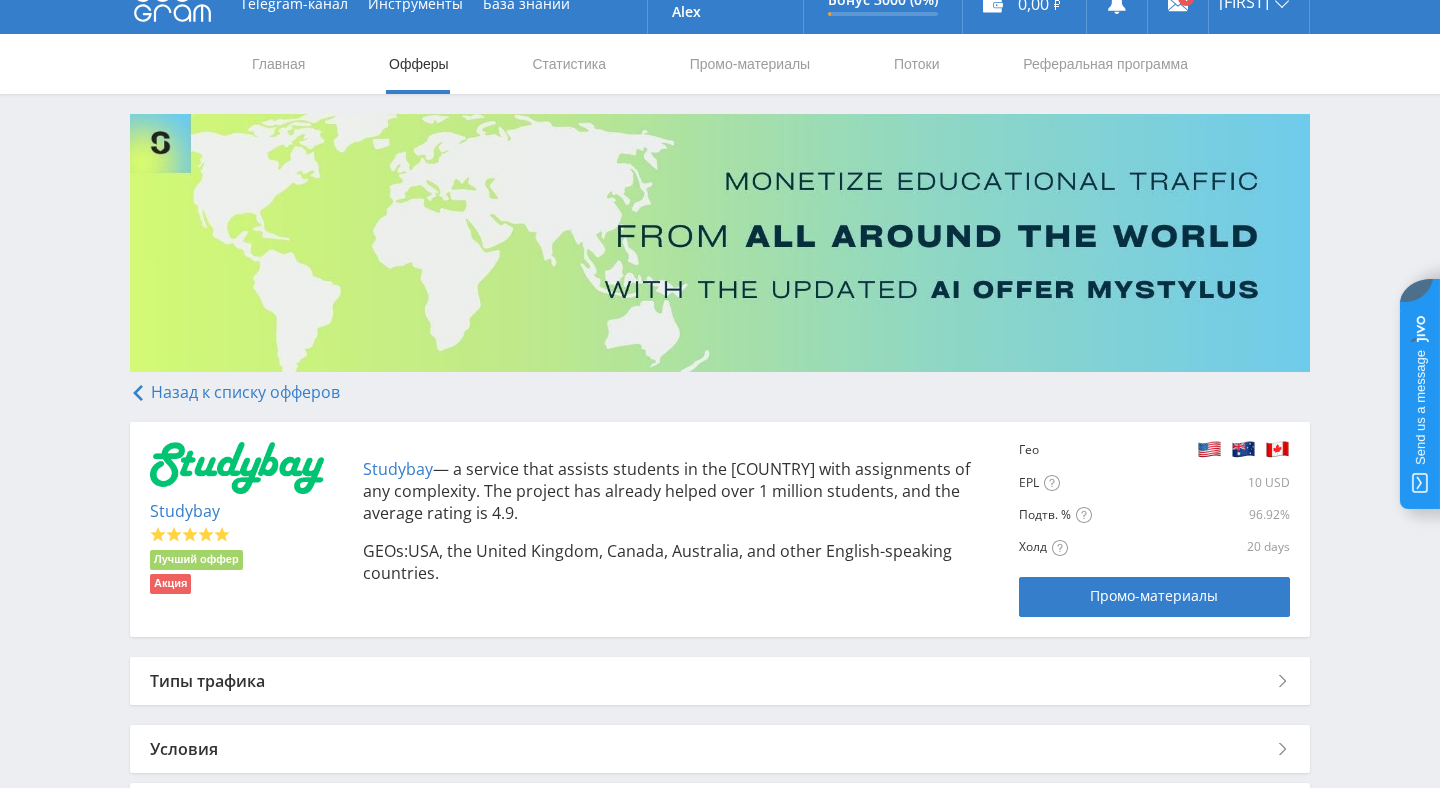 scroll, scrollTop: 0, scrollLeft: 0, axis: both 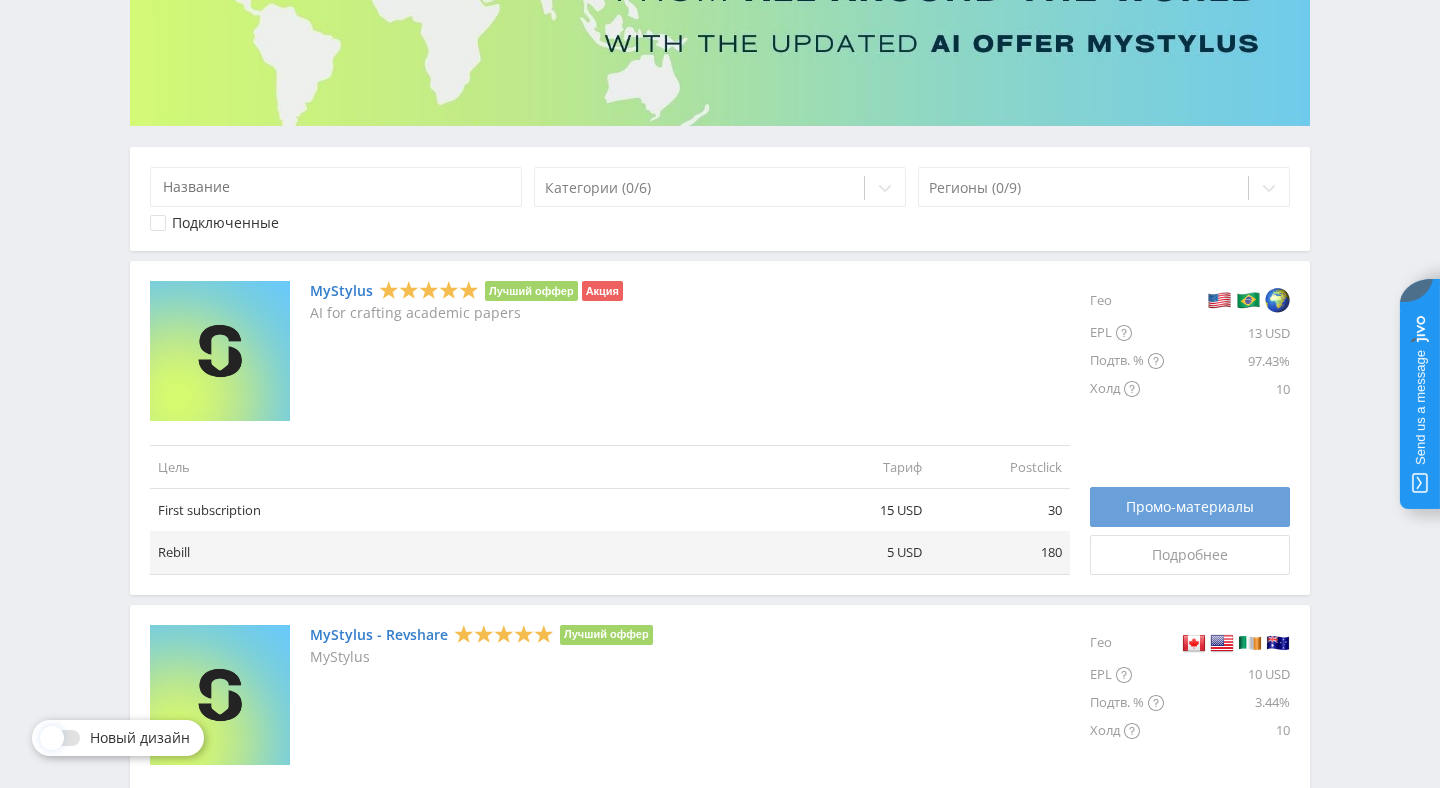 click on "Промо-материалы" at bounding box center [1190, 507] 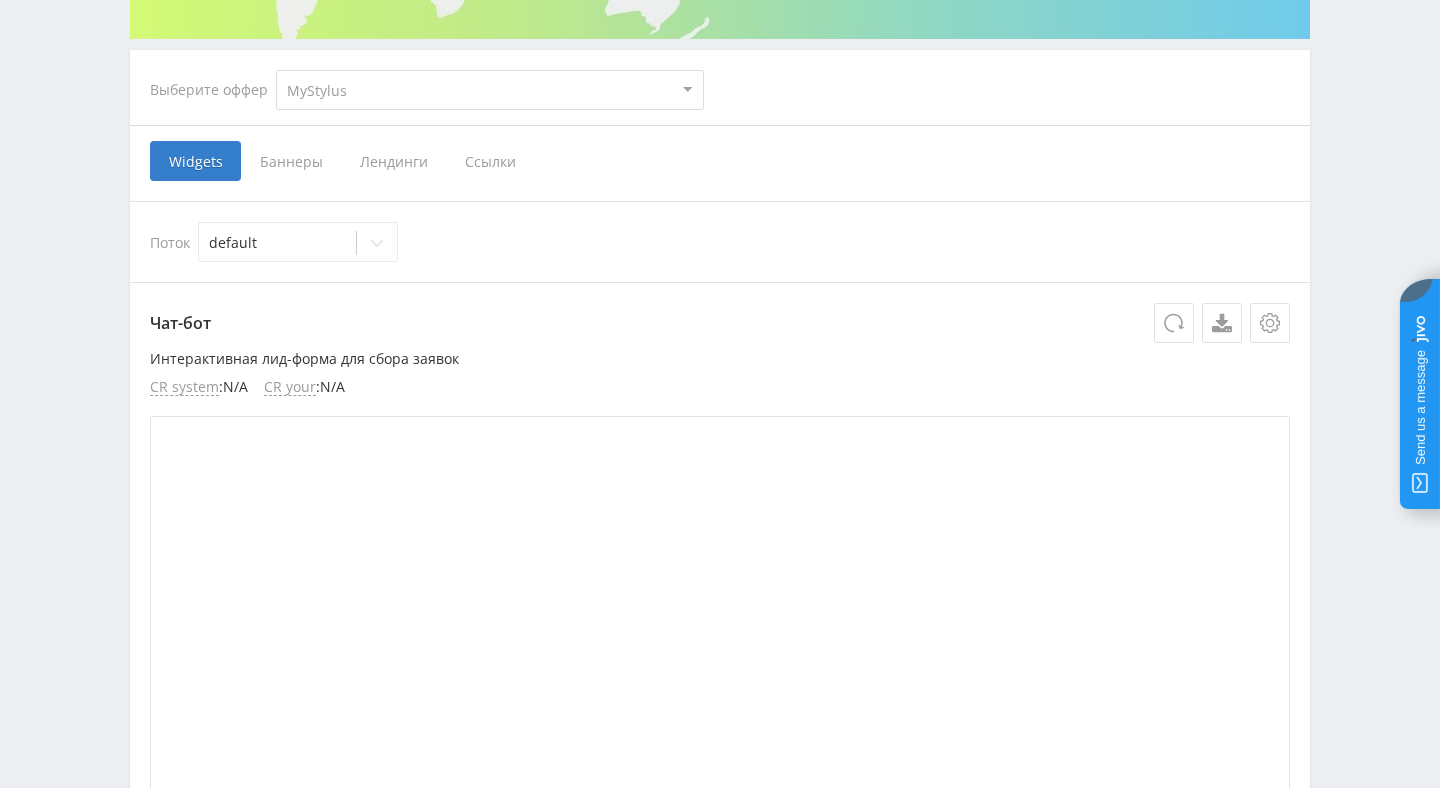 scroll, scrollTop: 365, scrollLeft: 0, axis: vertical 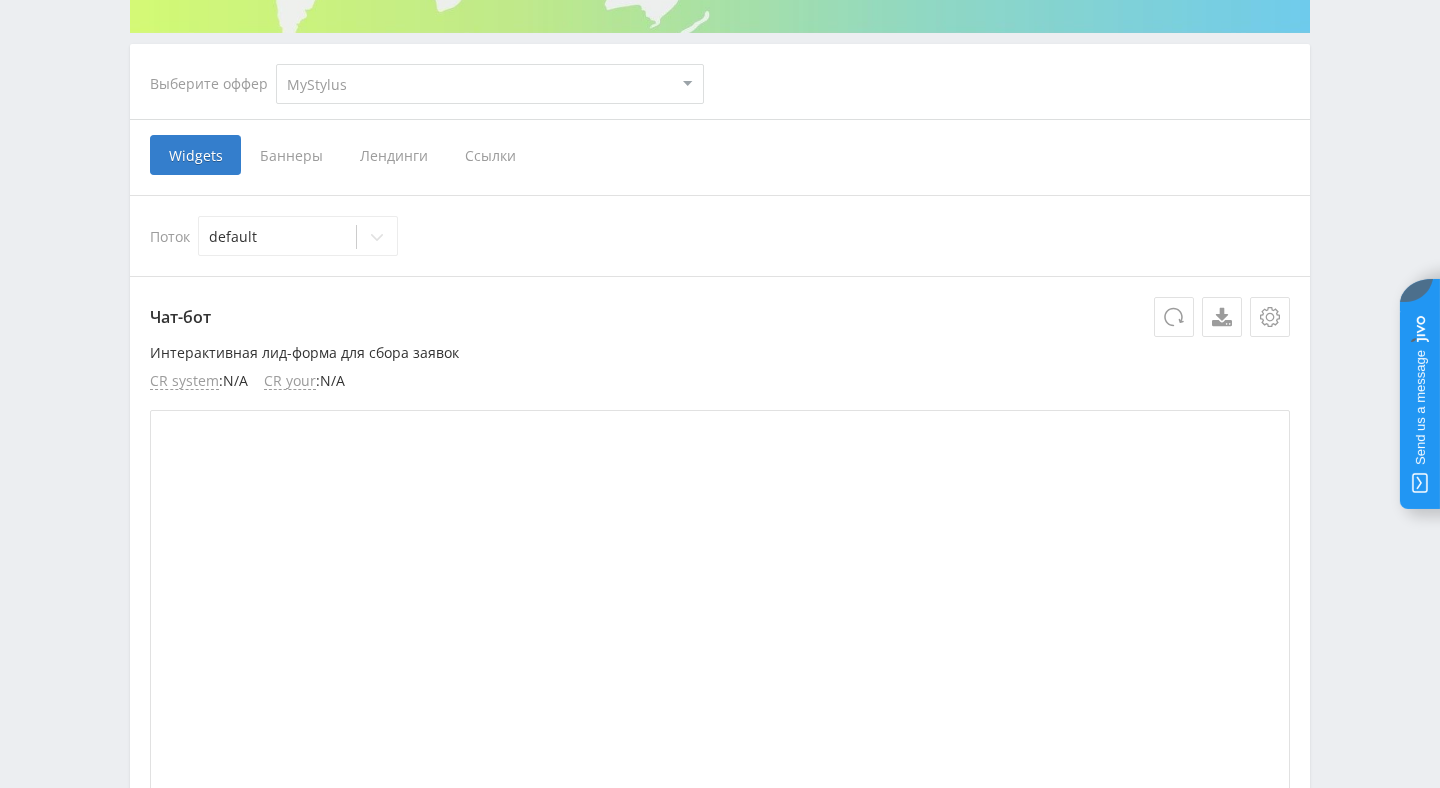 click on "Ссылки" at bounding box center [195, 155] 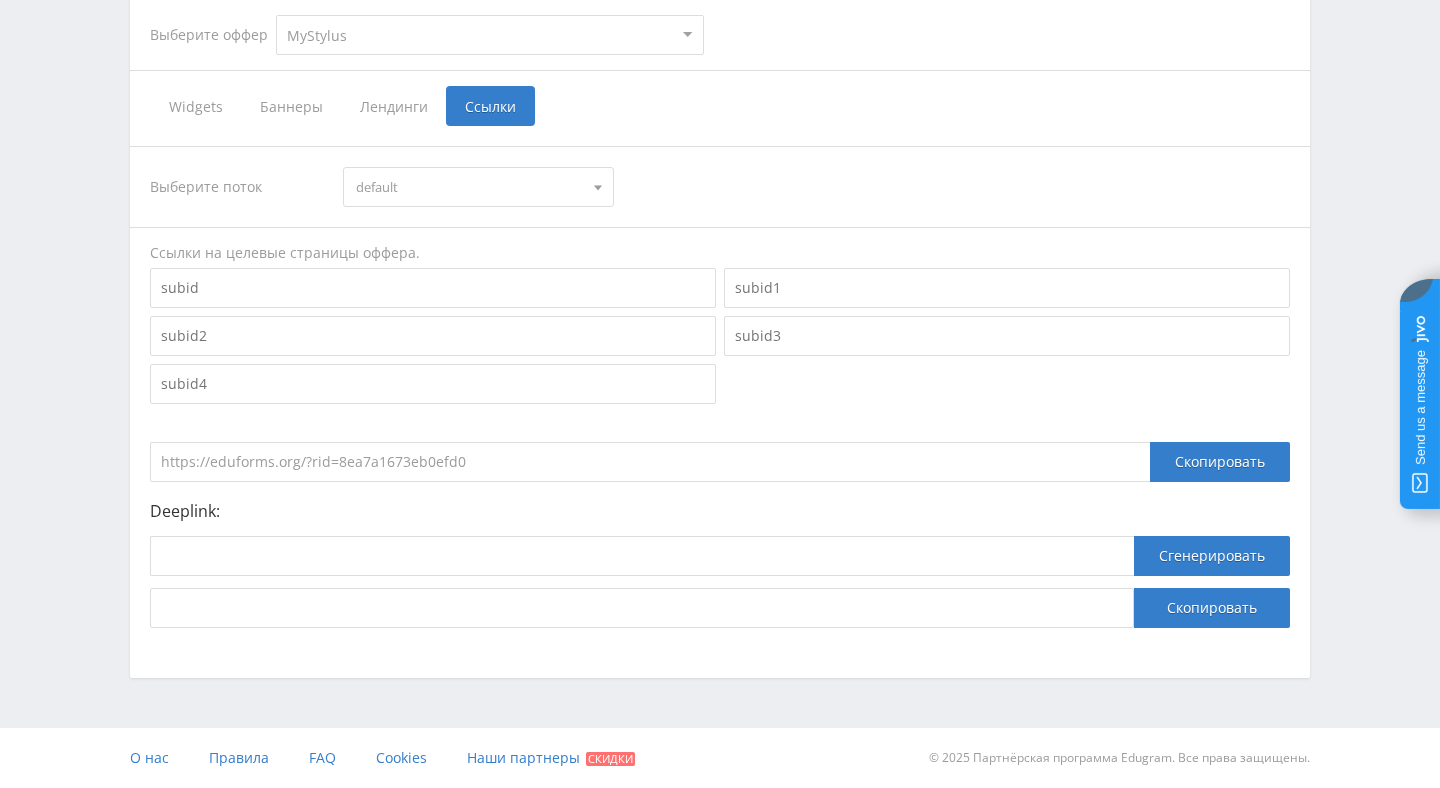 scroll, scrollTop: 412, scrollLeft: 0, axis: vertical 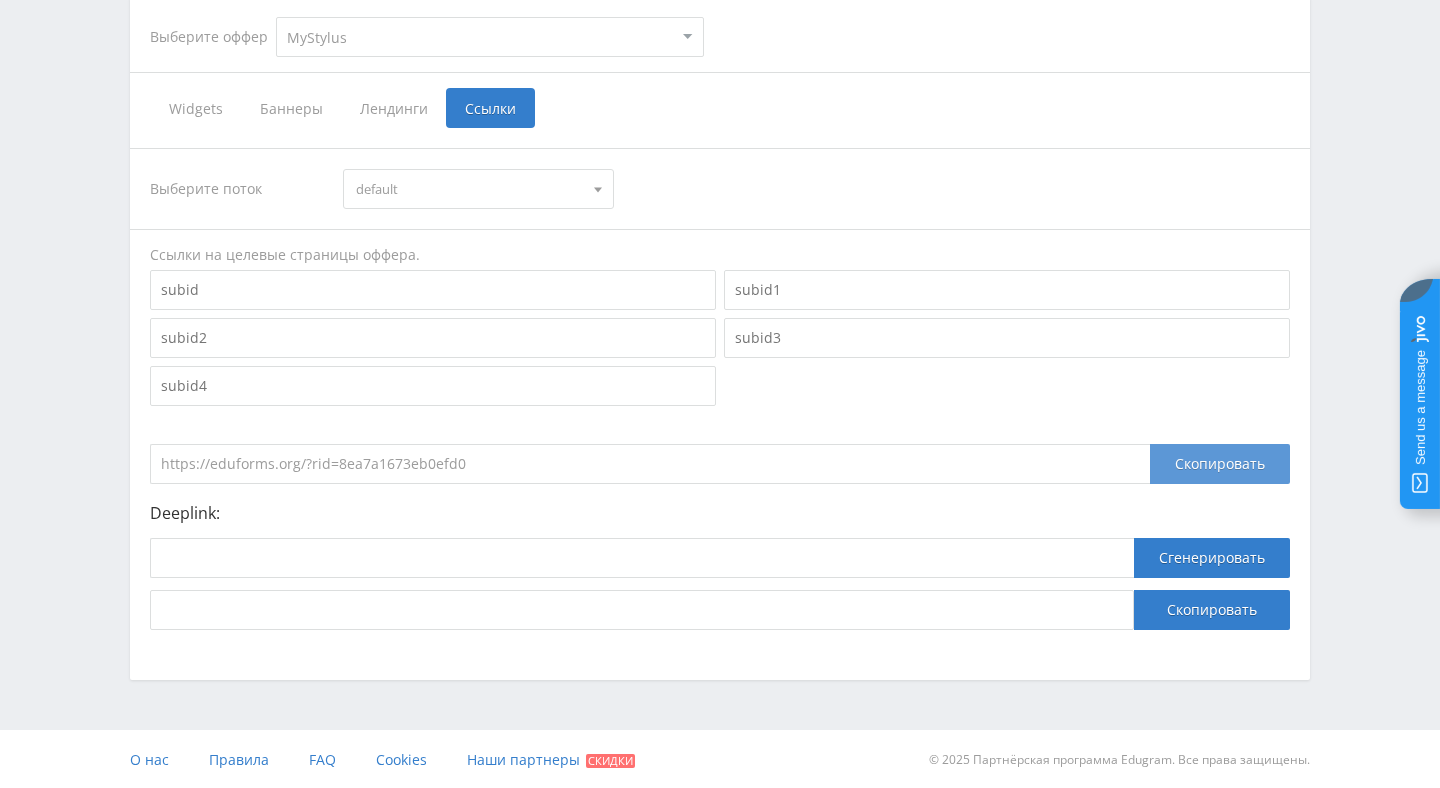 click on "Скопировать" at bounding box center [1220, 464] 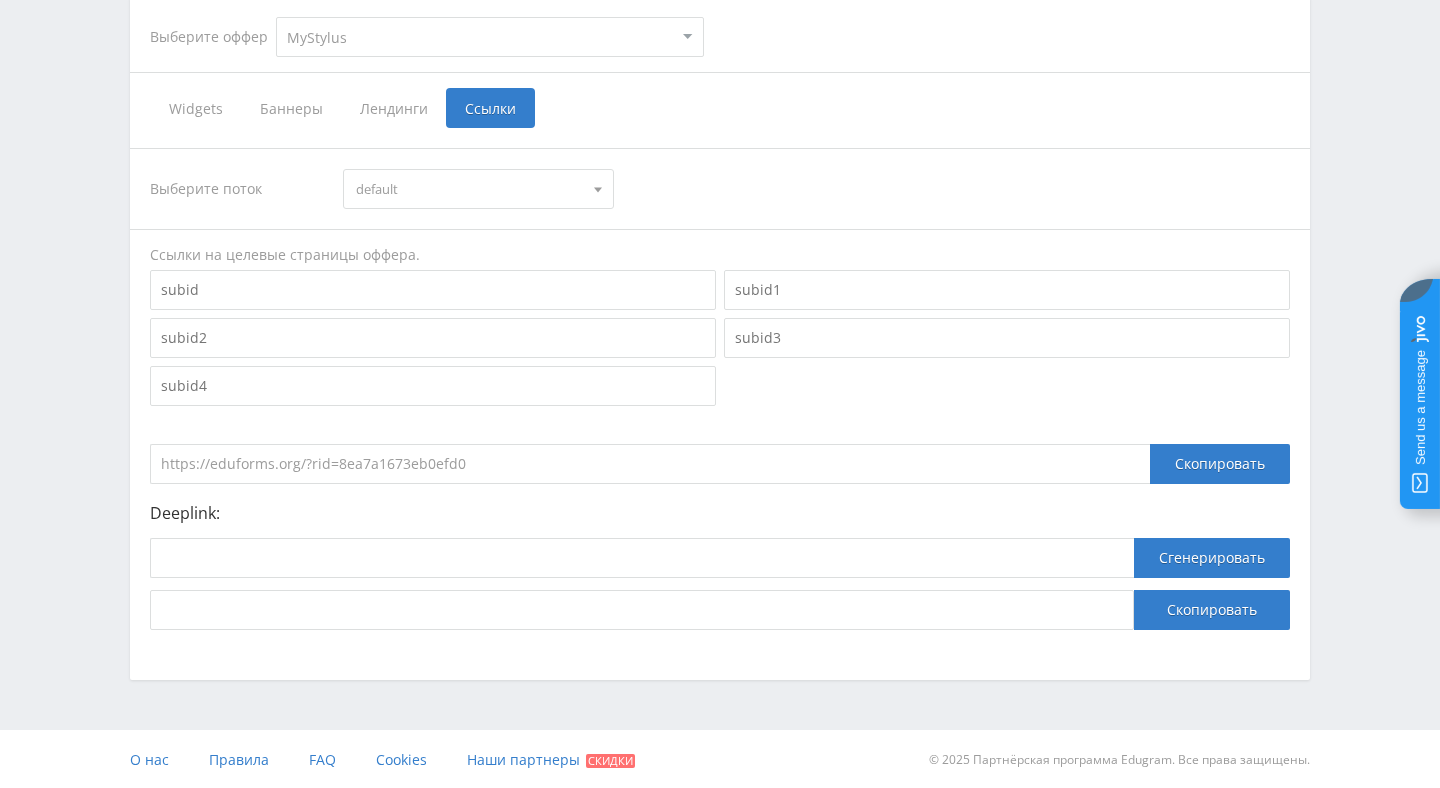 scroll, scrollTop: 413, scrollLeft: 0, axis: vertical 